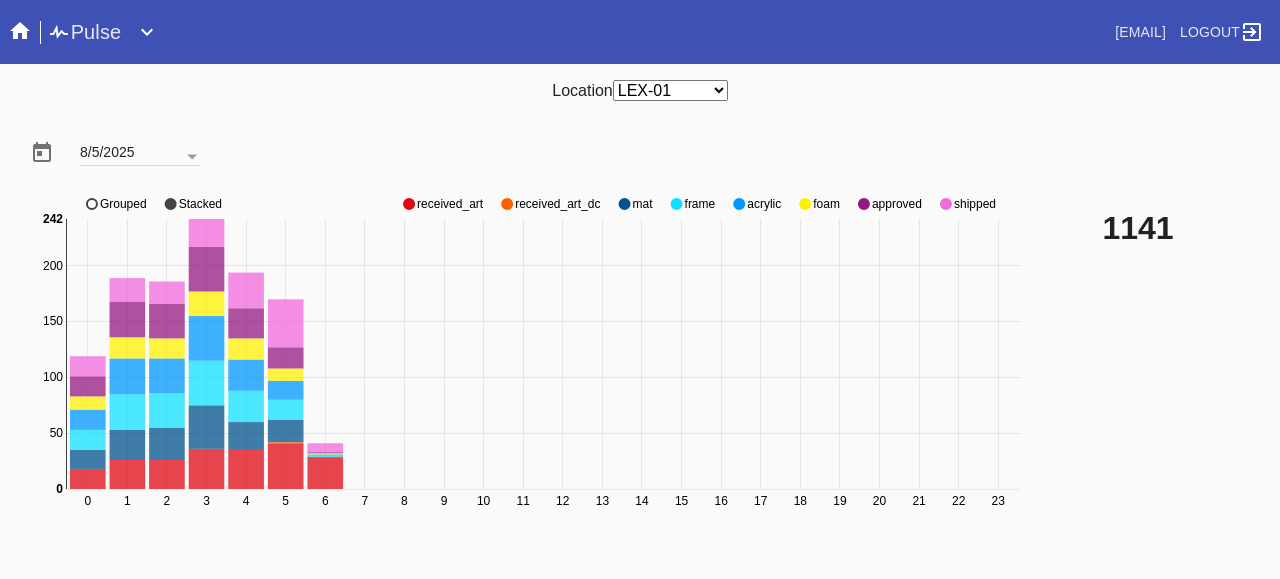 scroll, scrollTop: 0, scrollLeft: 0, axis: both 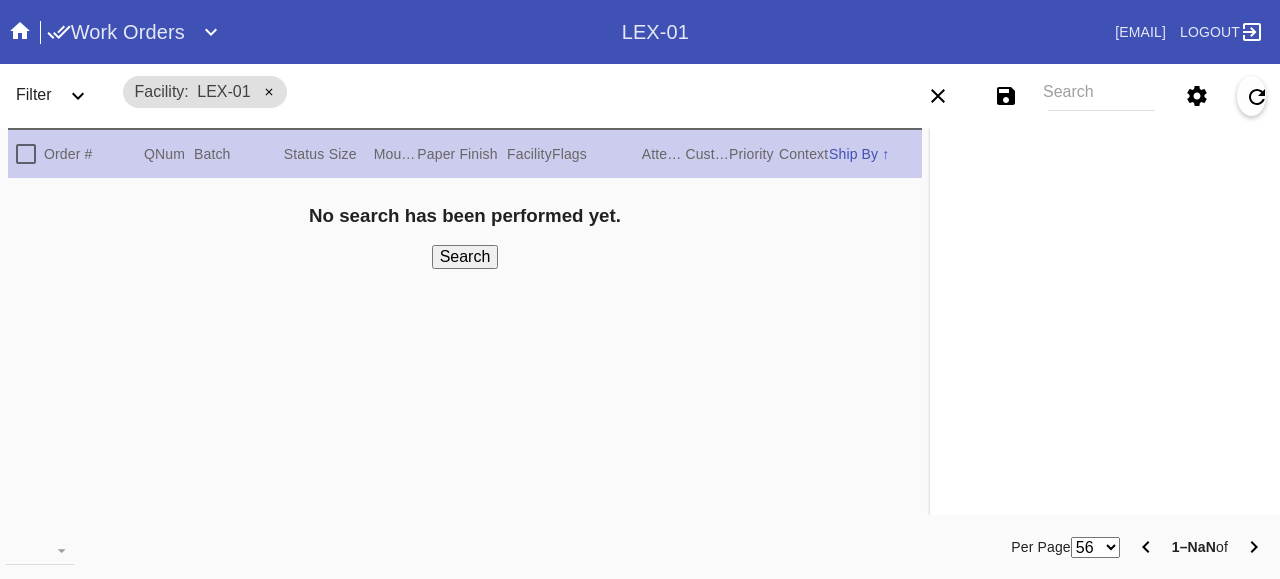 click 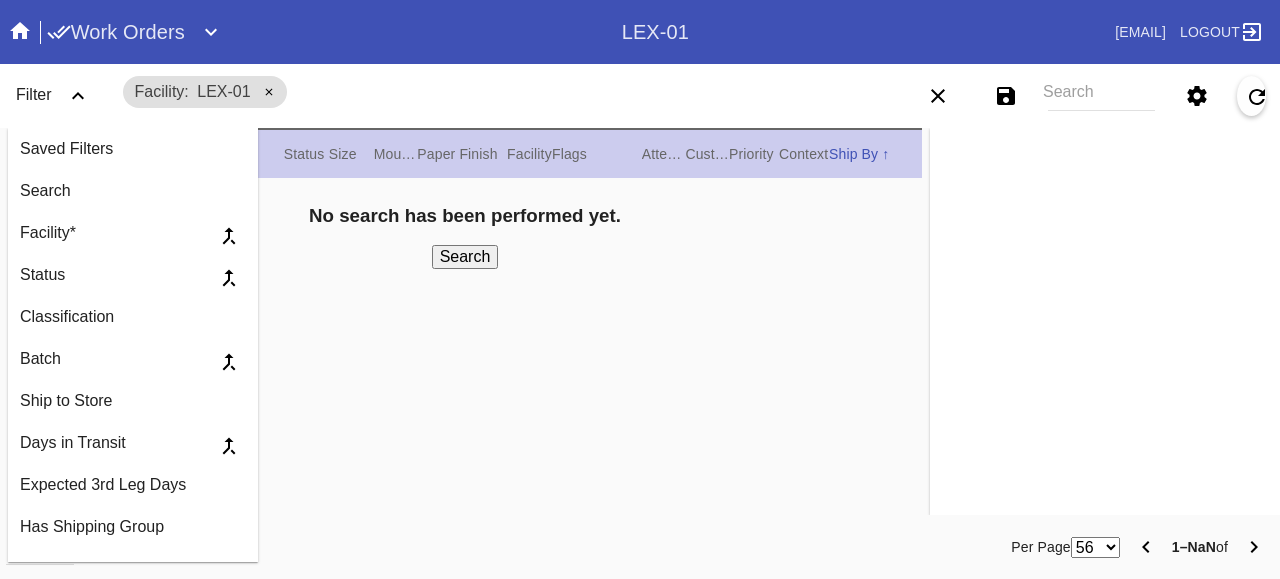 click on "Work Orders" at bounding box center [116, 32] 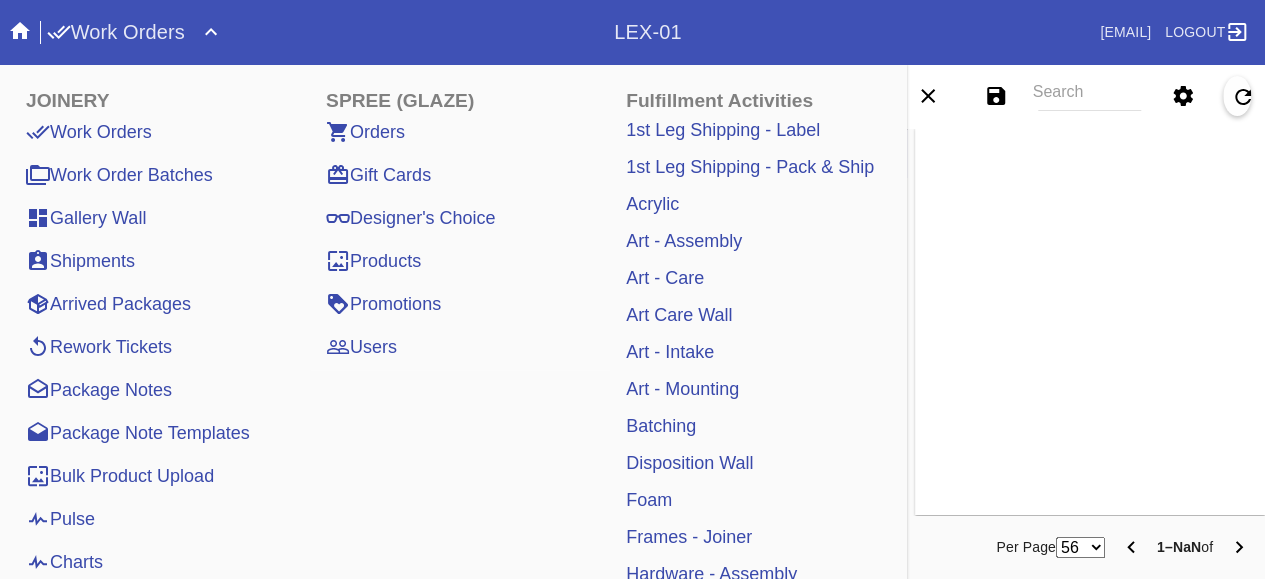 click on "Work Orders" at bounding box center [116, 32] 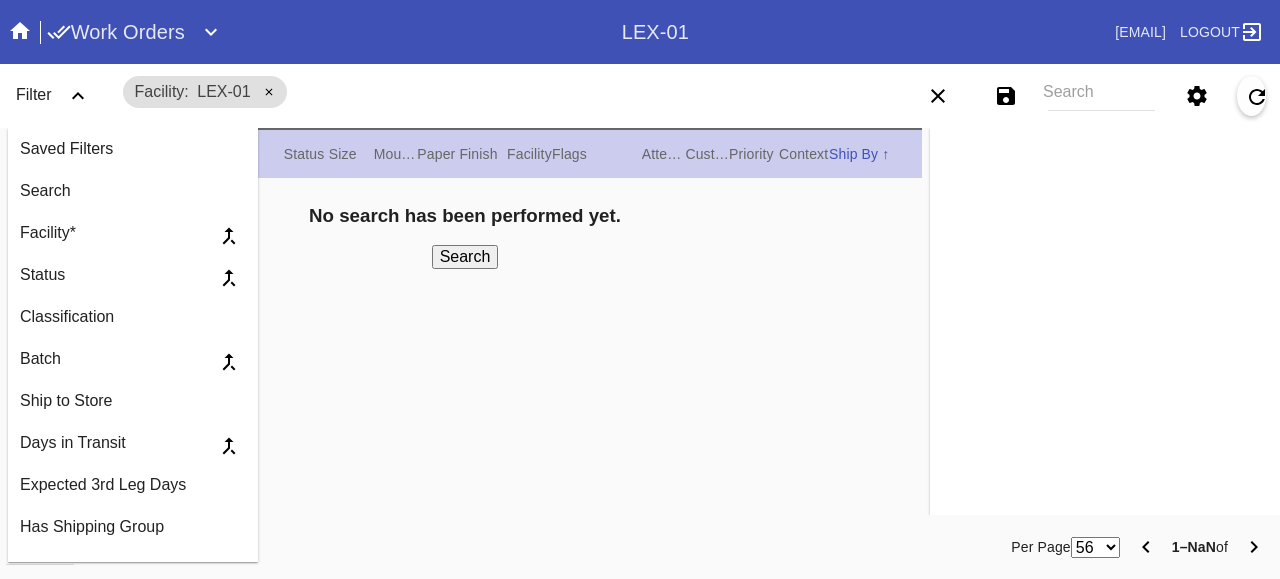 click on "Work Orders" at bounding box center [116, 32] 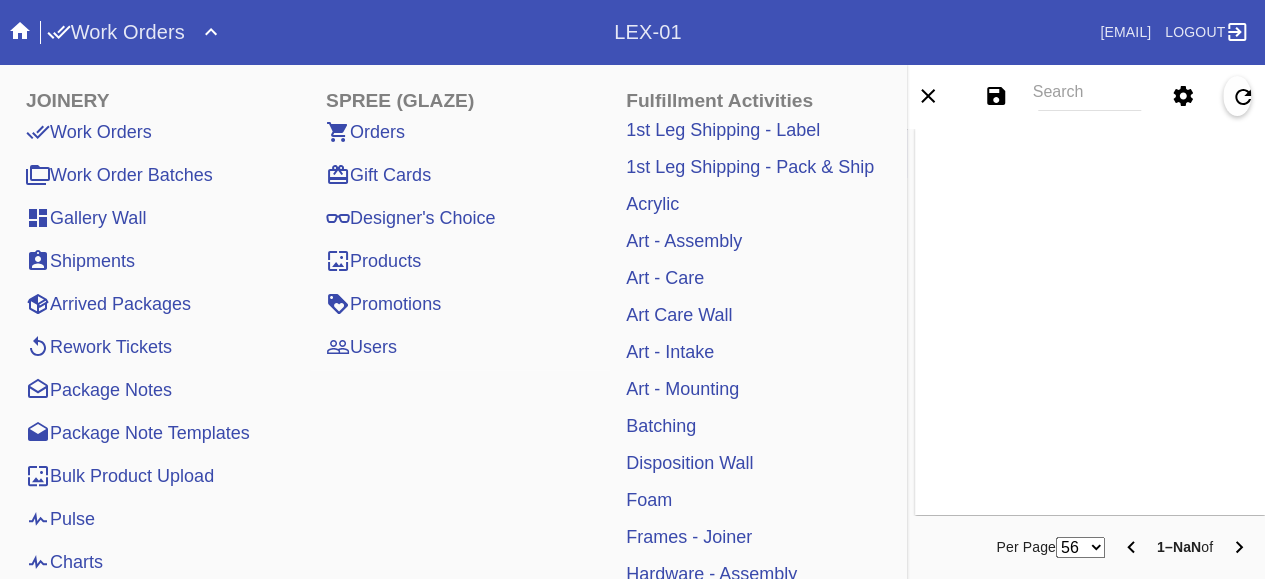 click on "Work Orders" at bounding box center [116, 32] 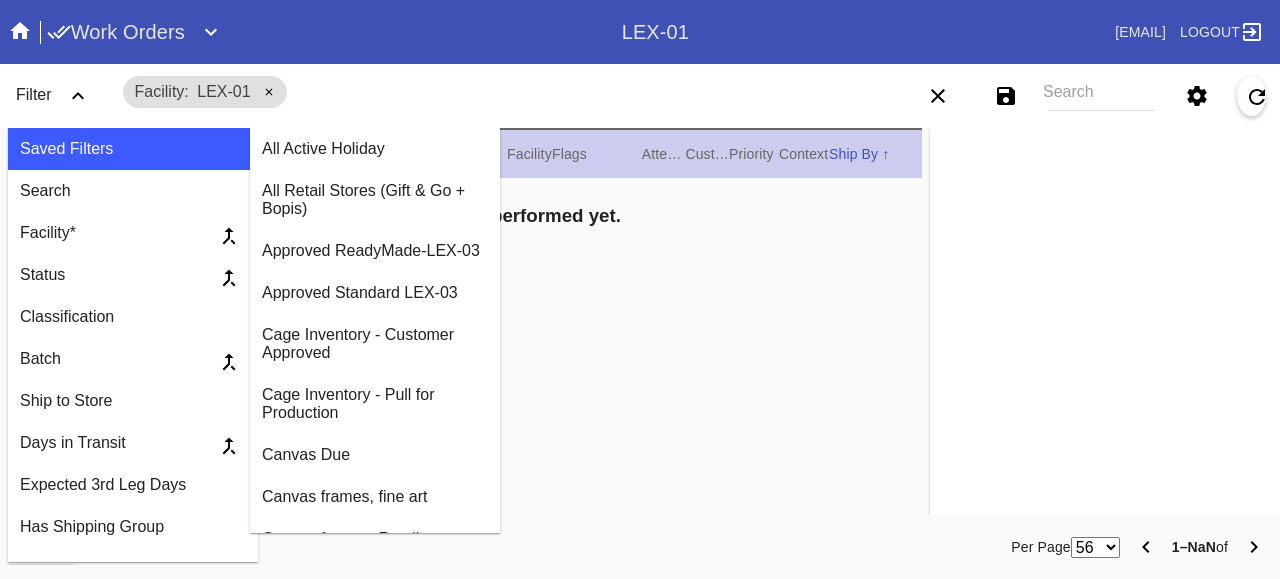 click 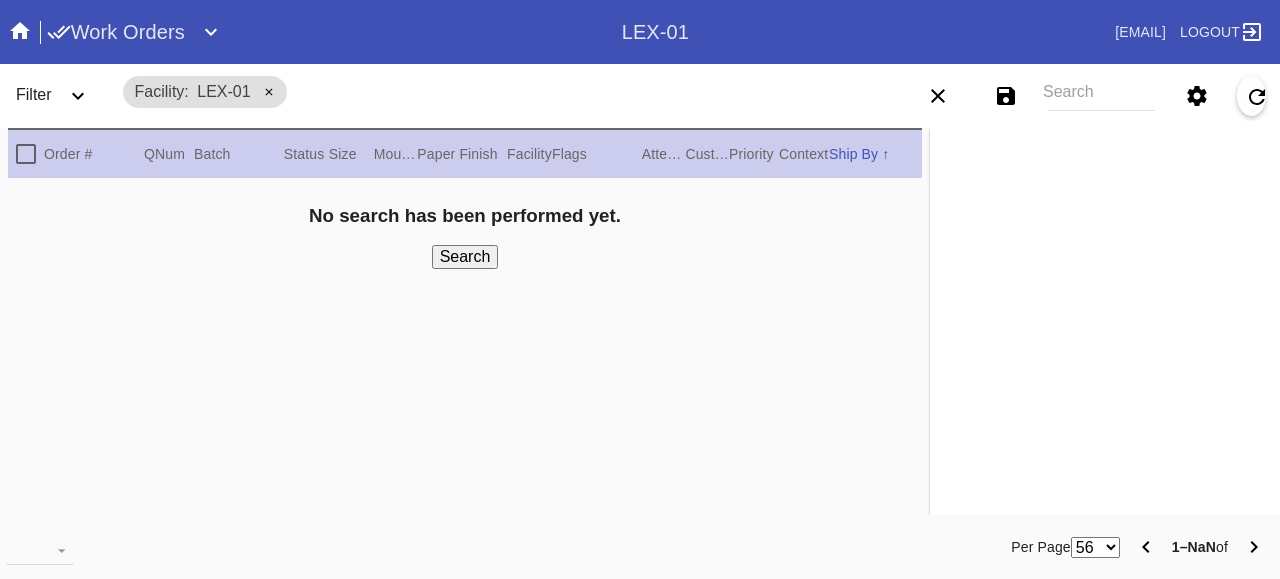 click 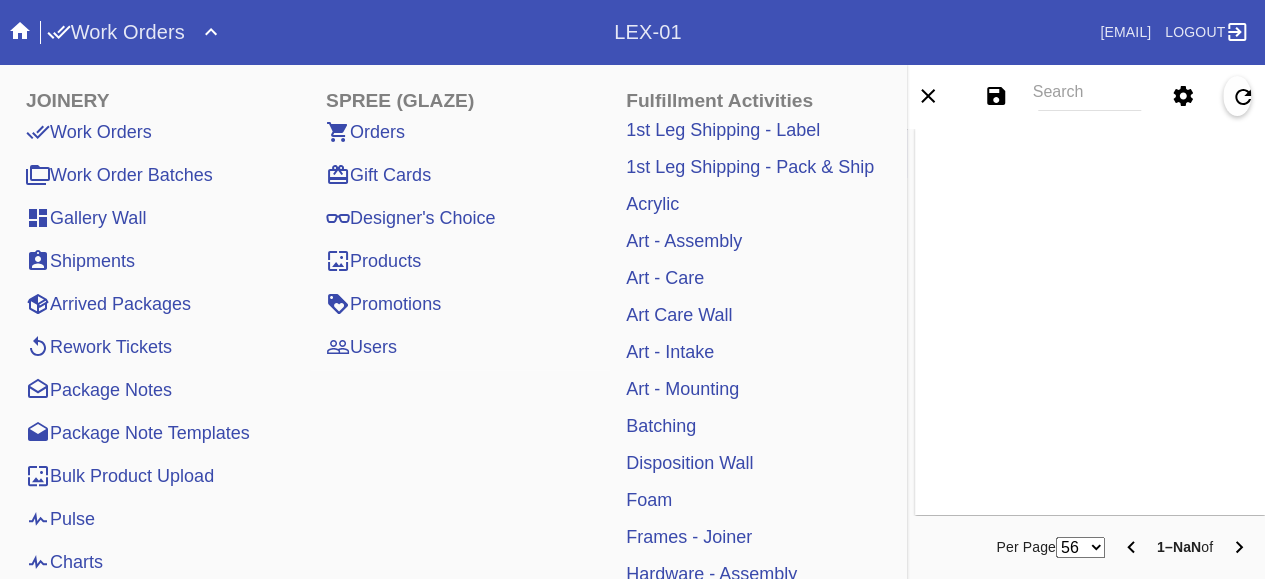 click on "Pulse" at bounding box center (60, 519) 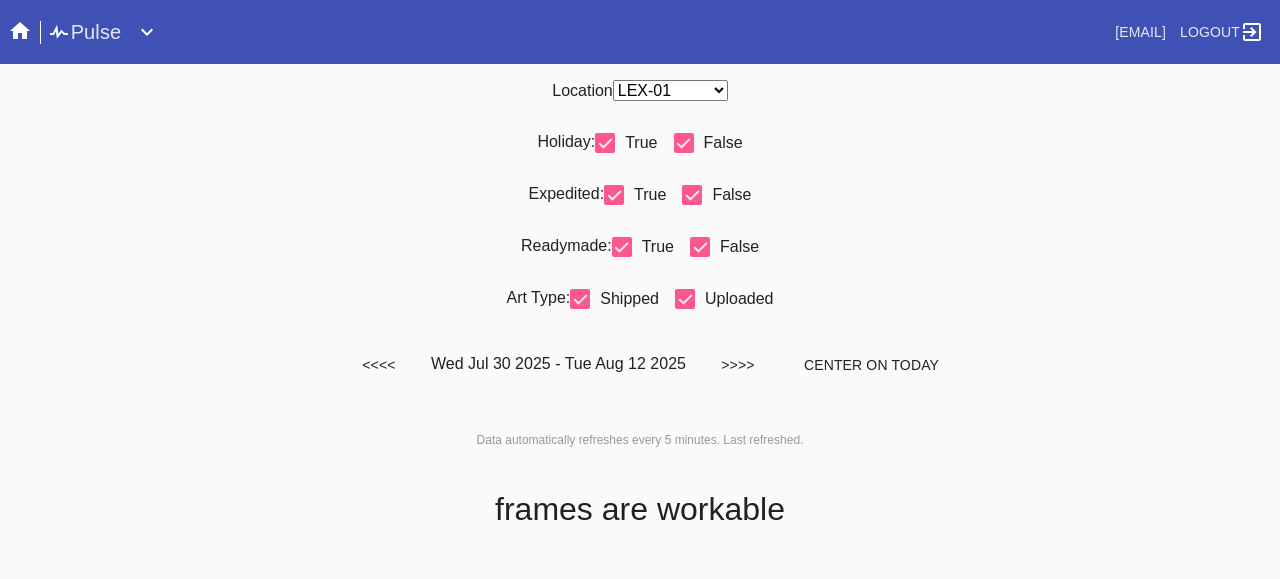 scroll, scrollTop: 0, scrollLeft: 0, axis: both 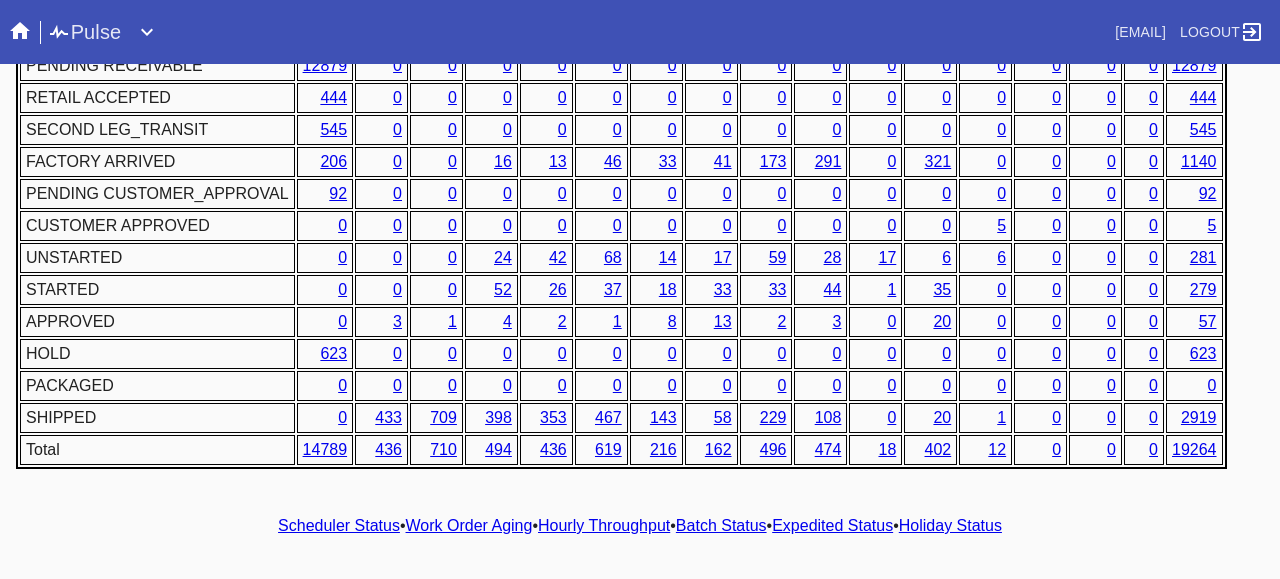 drag, startPoint x: 703, startPoint y: 538, endPoint x: 584, endPoint y: 527, distance: 119.507324 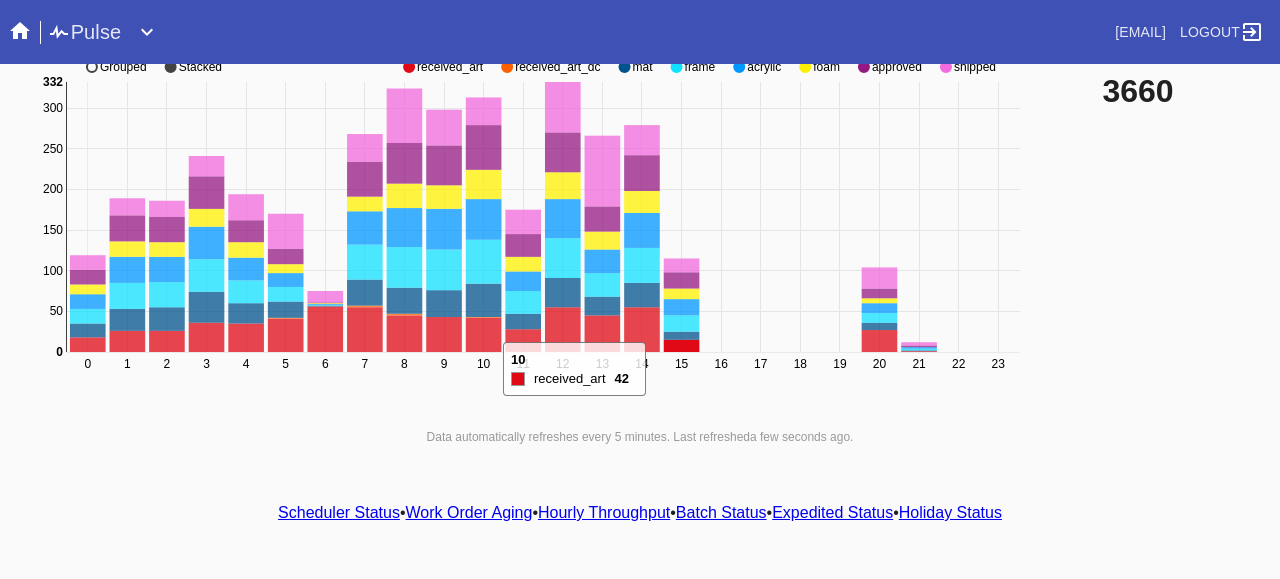 scroll, scrollTop: 144, scrollLeft: 0, axis: vertical 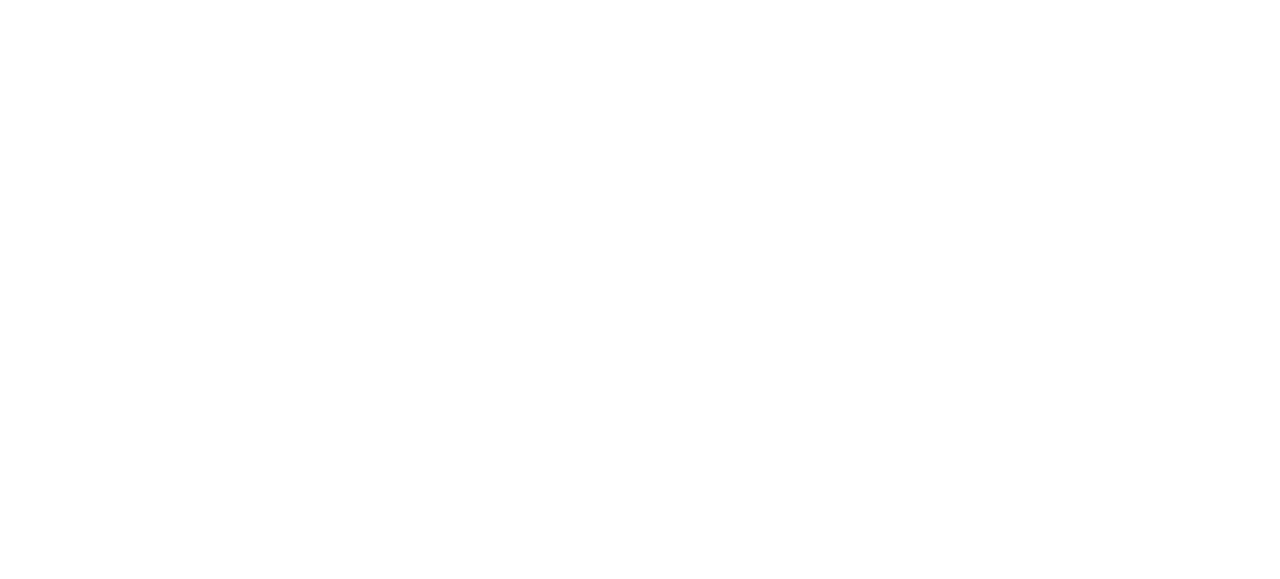 select on "number:2" 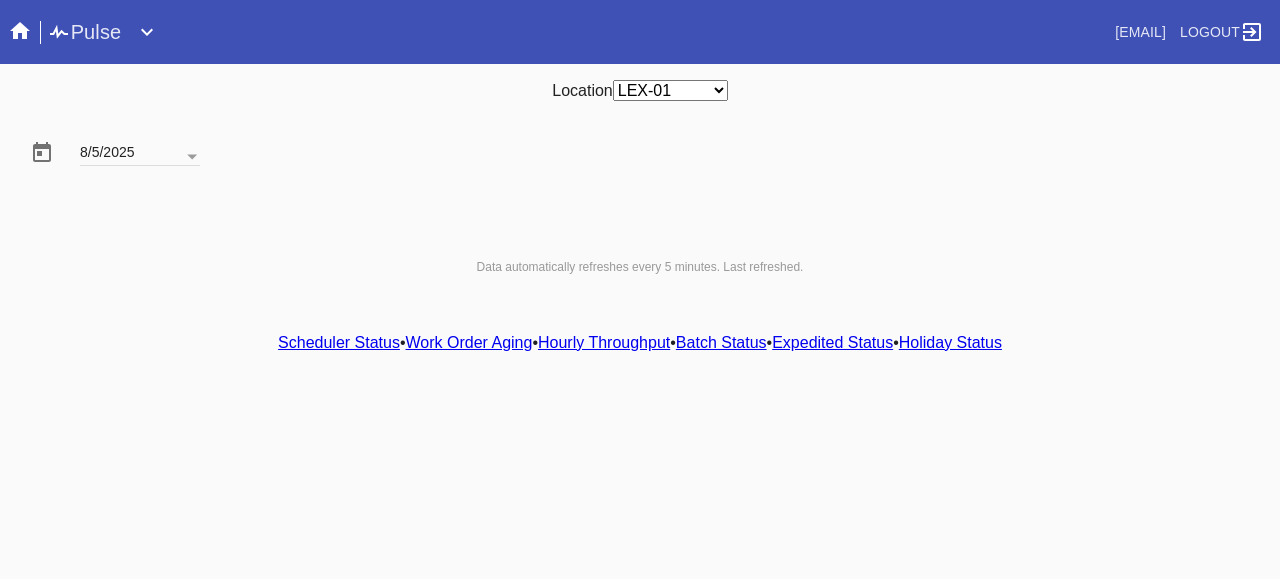scroll, scrollTop: 0, scrollLeft: 0, axis: both 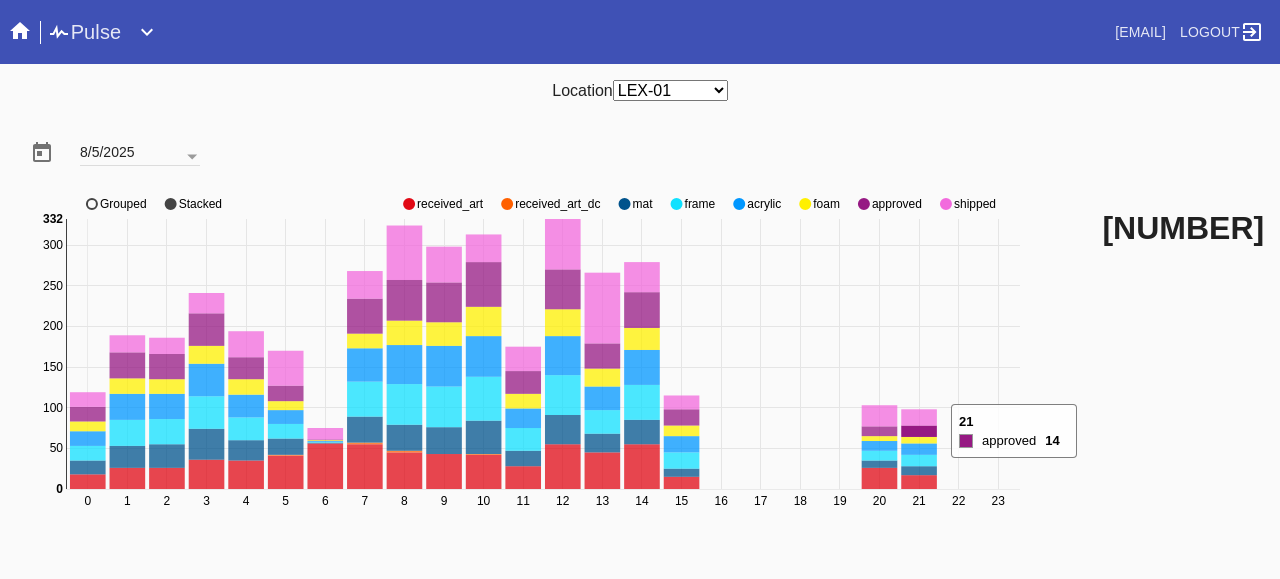 click 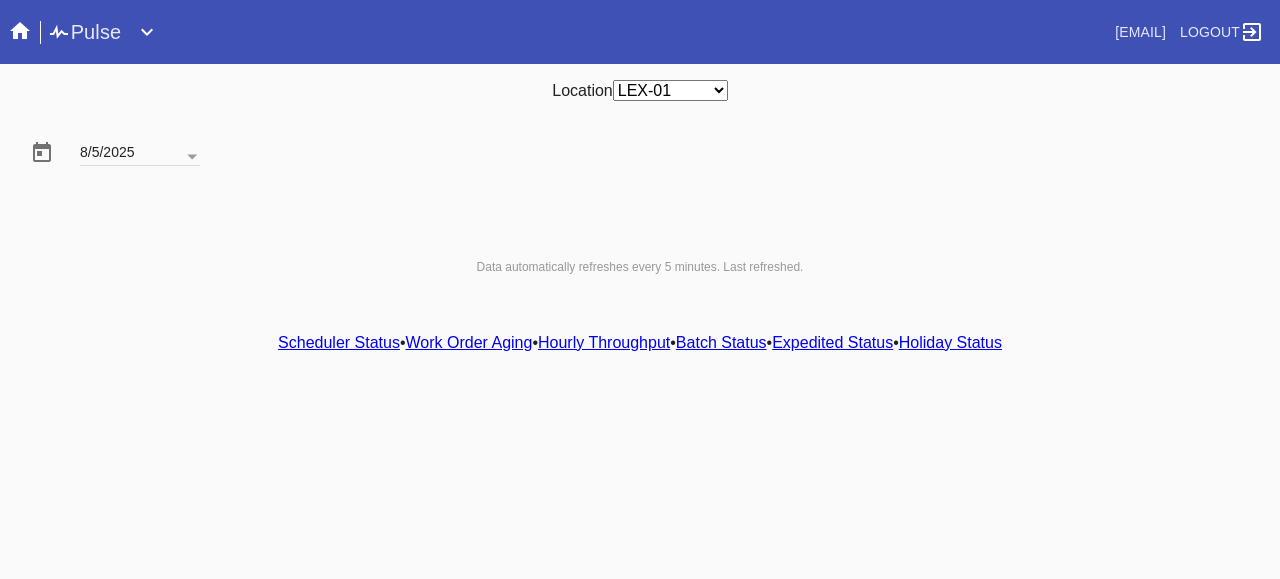 scroll, scrollTop: 0, scrollLeft: 0, axis: both 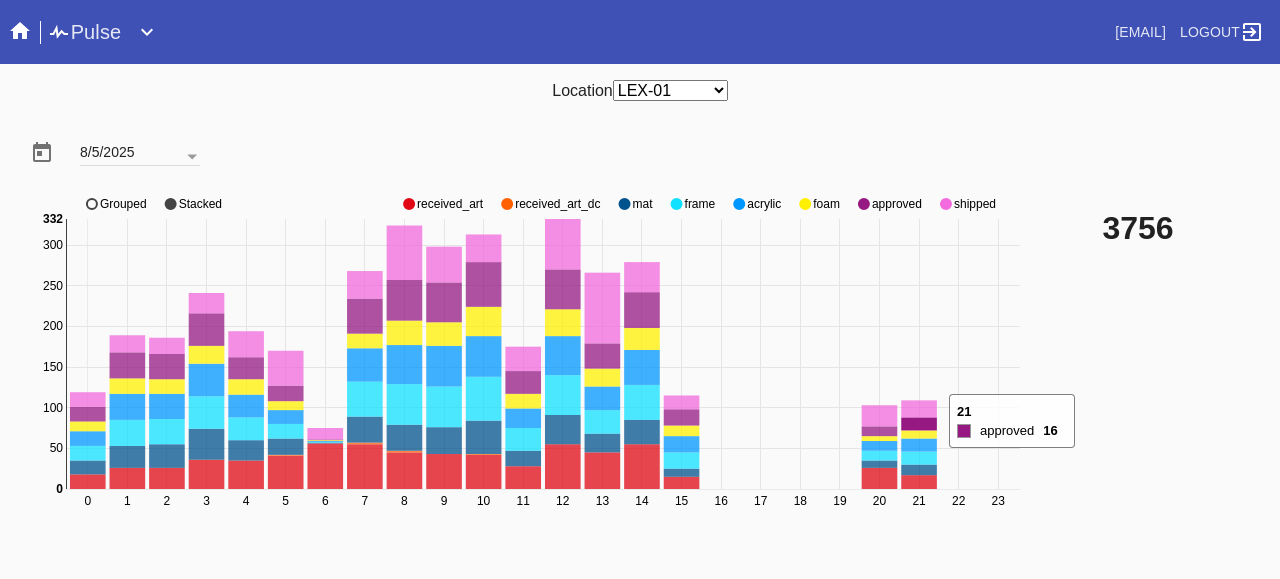 click 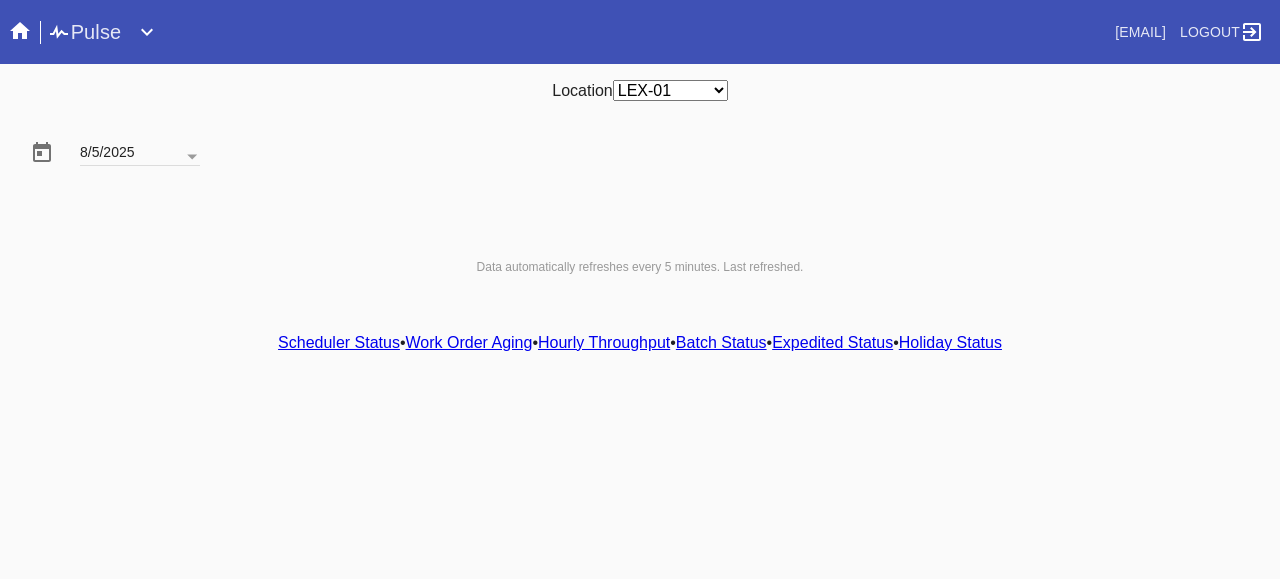 scroll, scrollTop: 0, scrollLeft: 0, axis: both 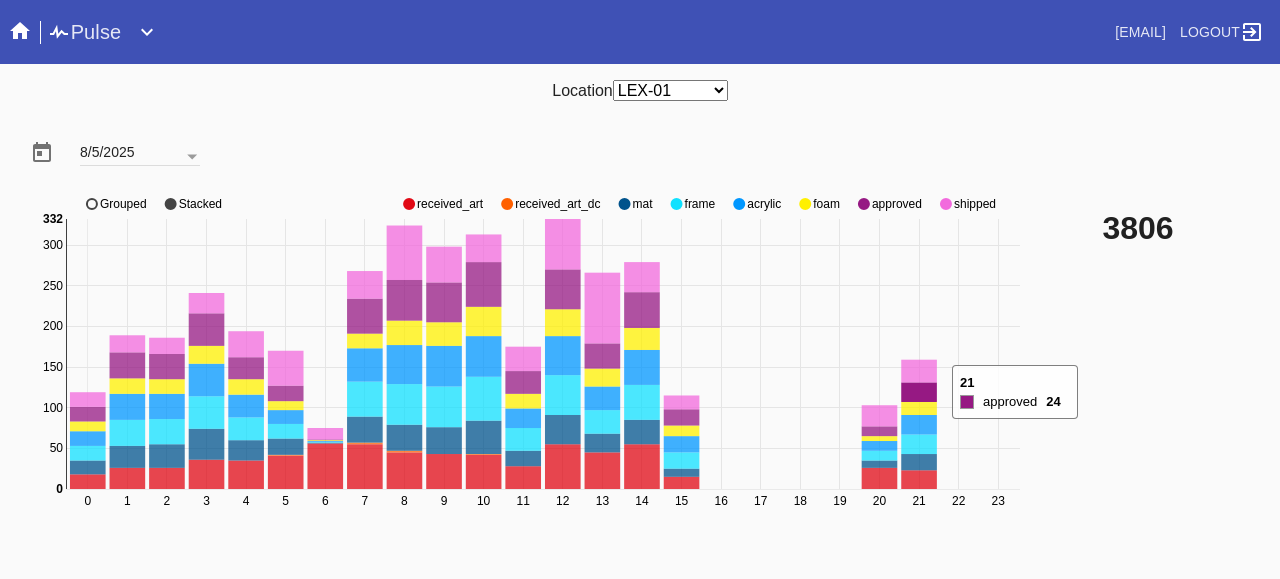 click 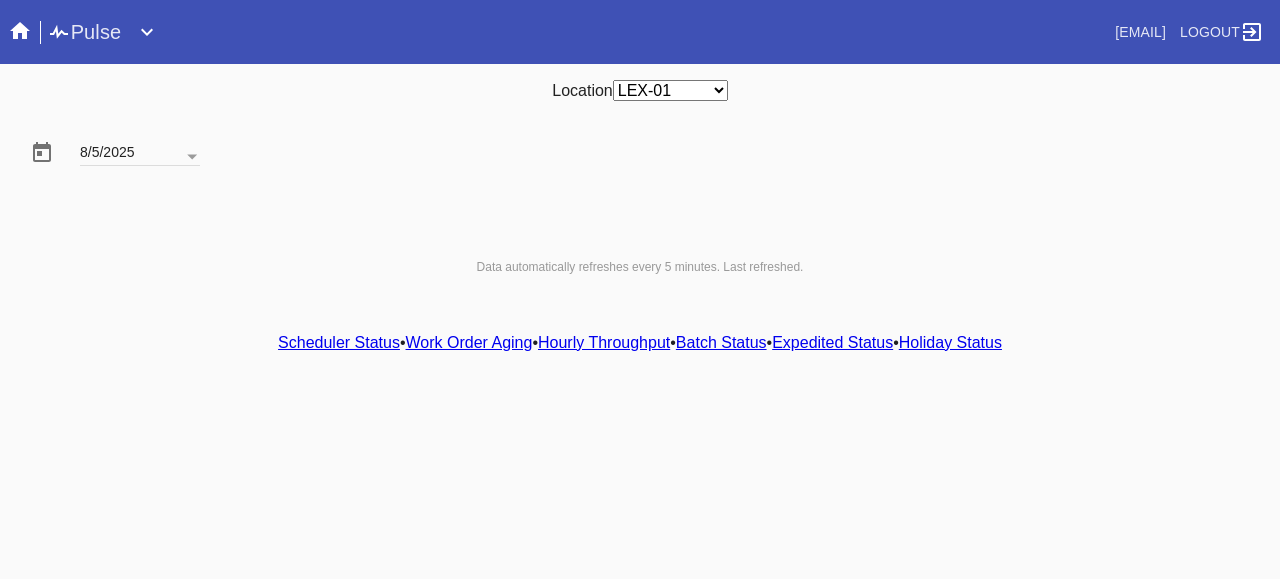scroll, scrollTop: 0, scrollLeft: 0, axis: both 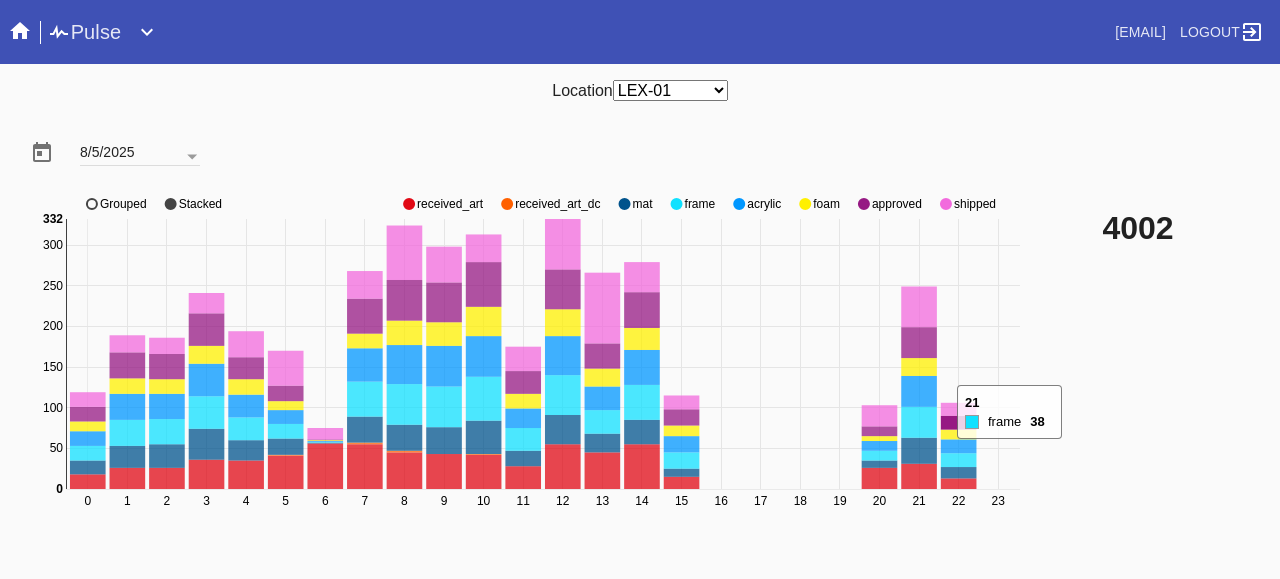 drag, startPoint x: 932, startPoint y: 412, endPoint x: 965, endPoint y: 423, distance: 34.785053 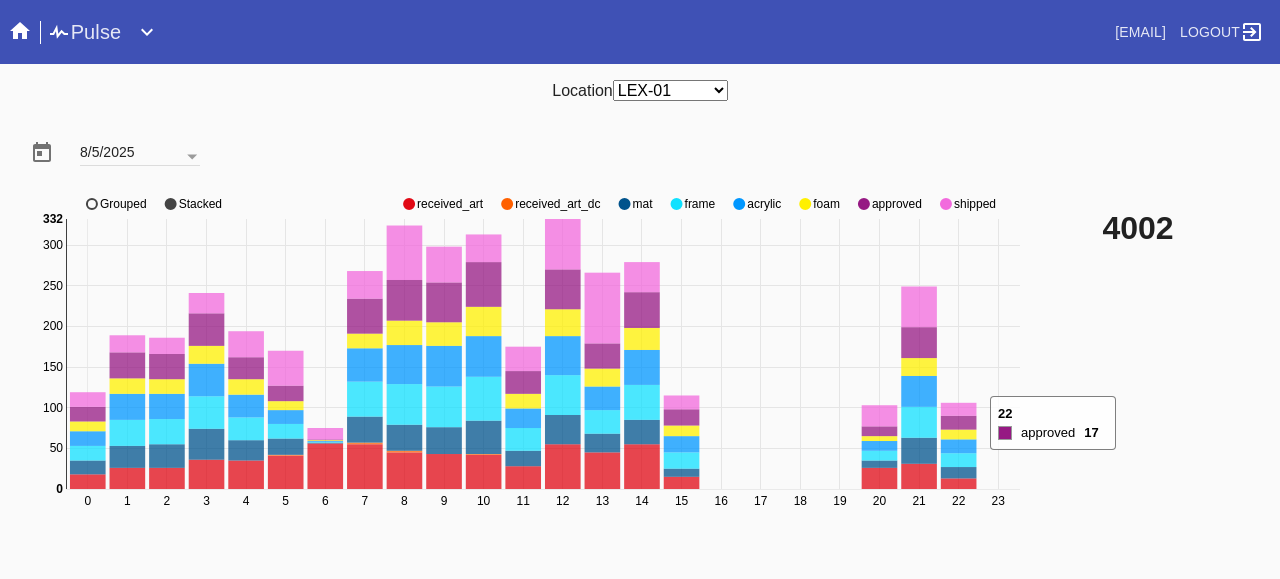 drag, startPoint x: 965, startPoint y: 423, endPoint x: 994, endPoint y: 393, distance: 41.725292 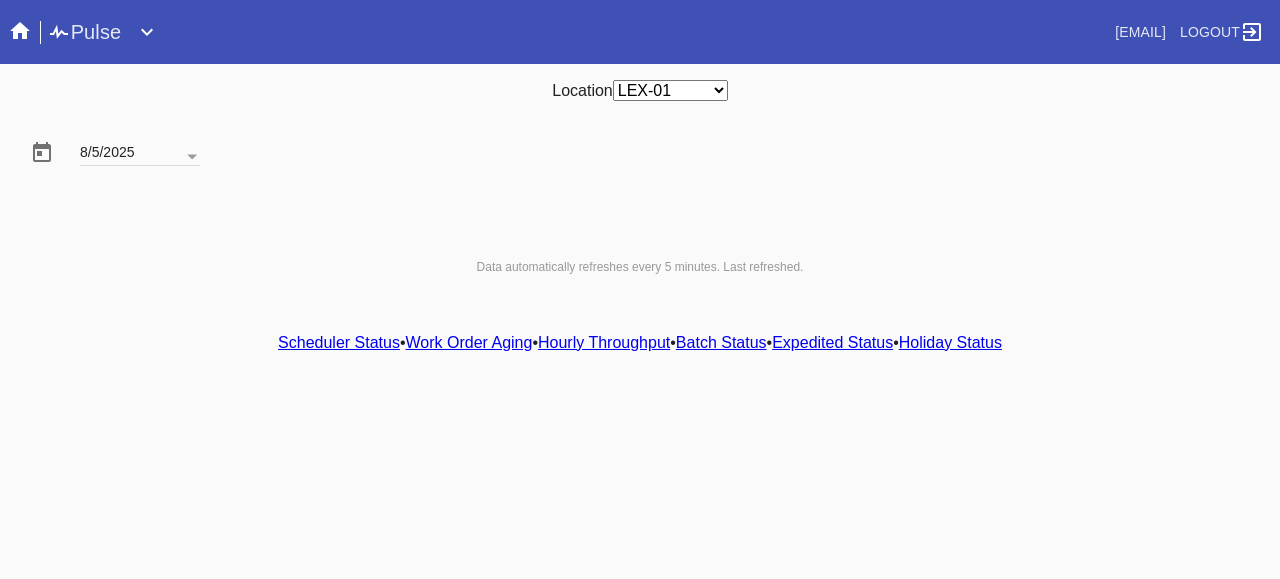 scroll, scrollTop: 0, scrollLeft: 0, axis: both 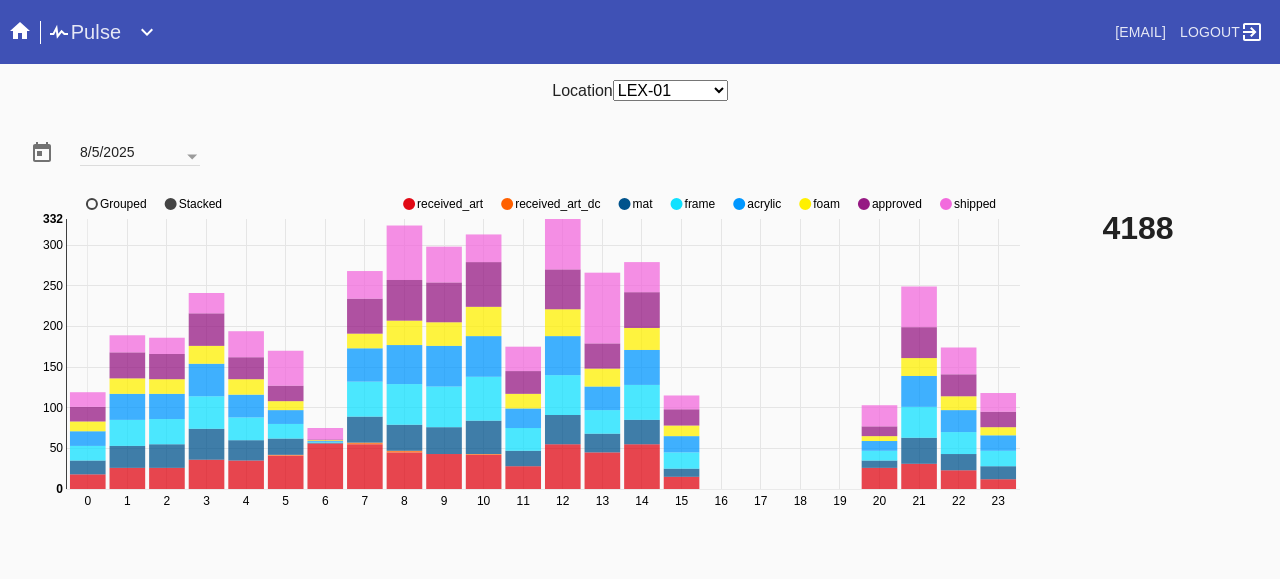 click 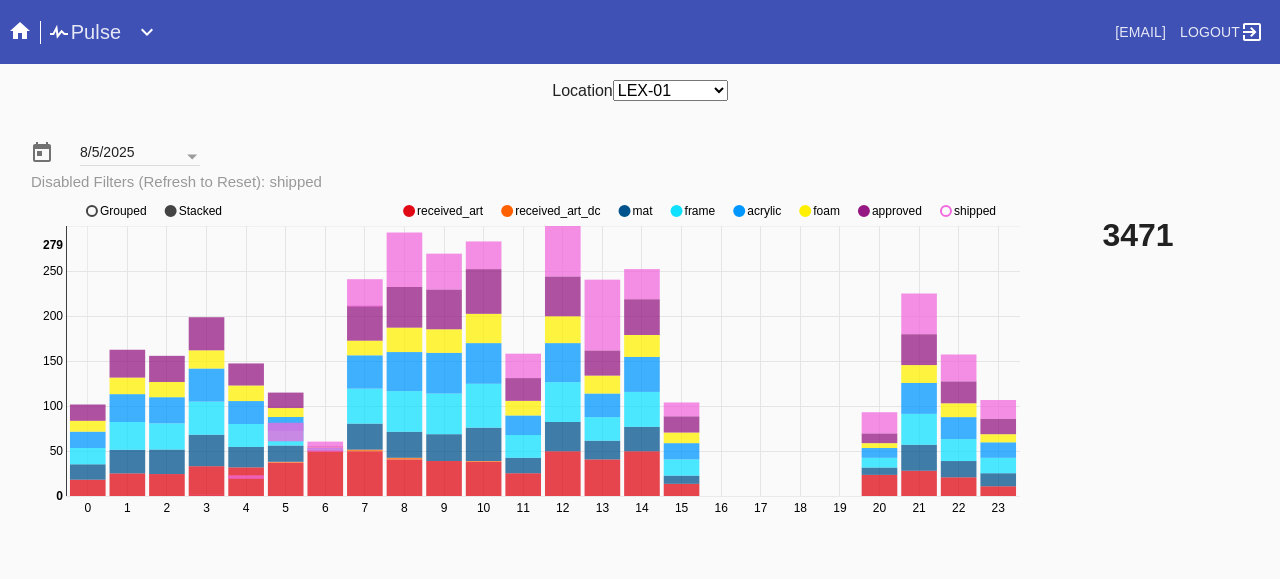 click on "0 1 2 3 4 5 6 7 8 9 10 11 12 13 14 15 16 17 18 19 20 21 22 23 0 50 100 150 200 250 300 0 279 received_art received_art_dc mat frame acrylic foam approved shipped Grouped Stacked" 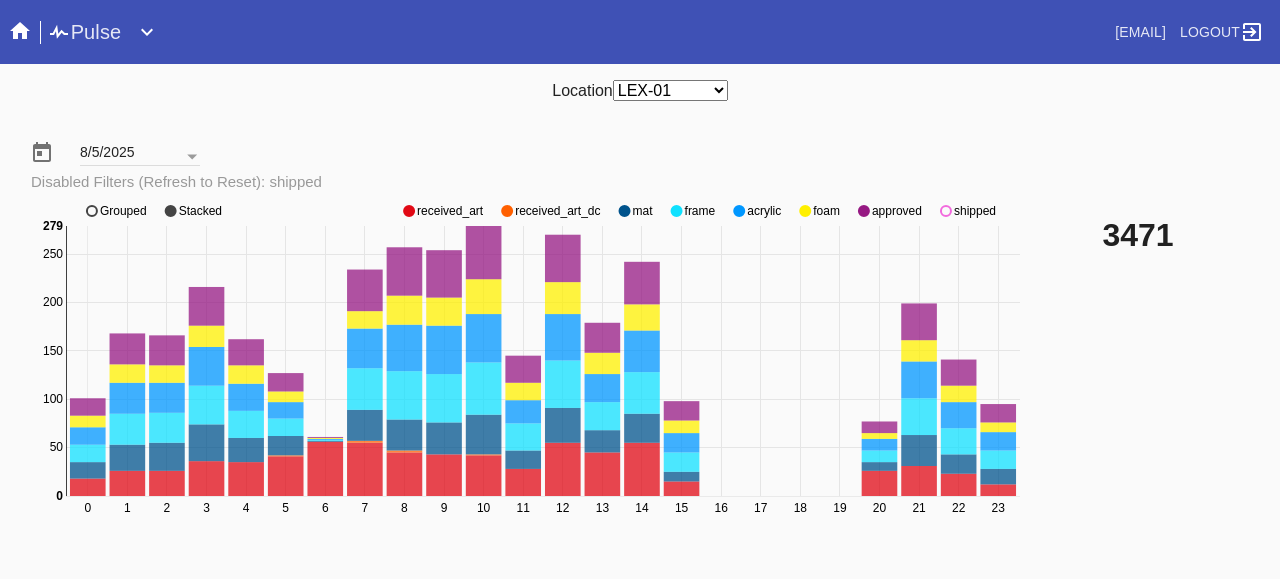 click on "shipped" 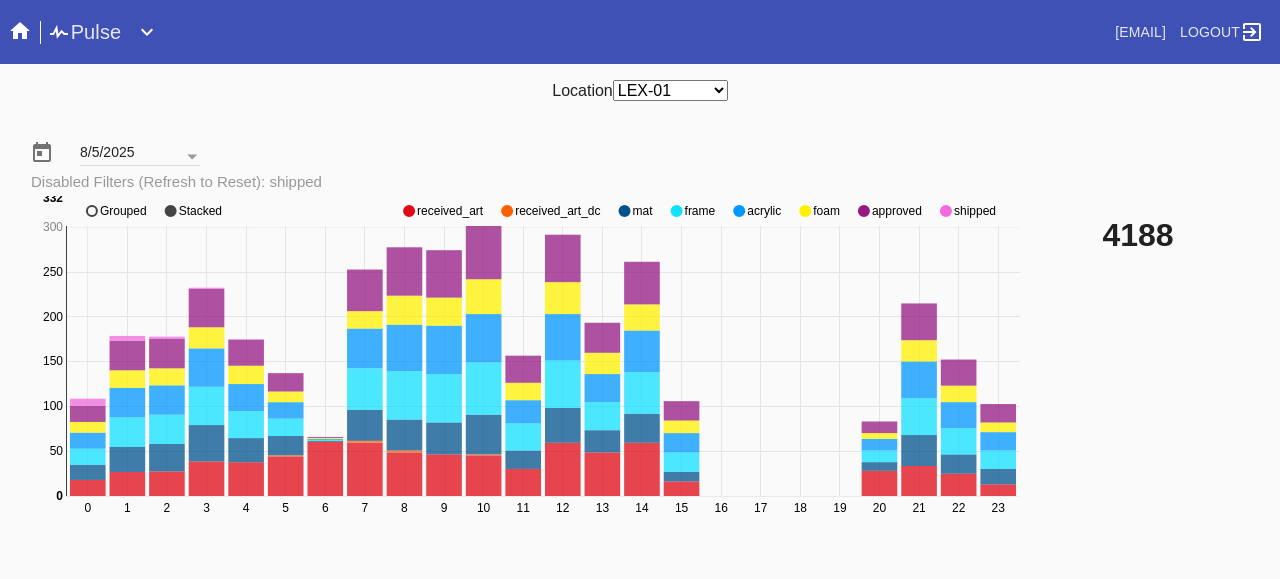 click on "shipped" 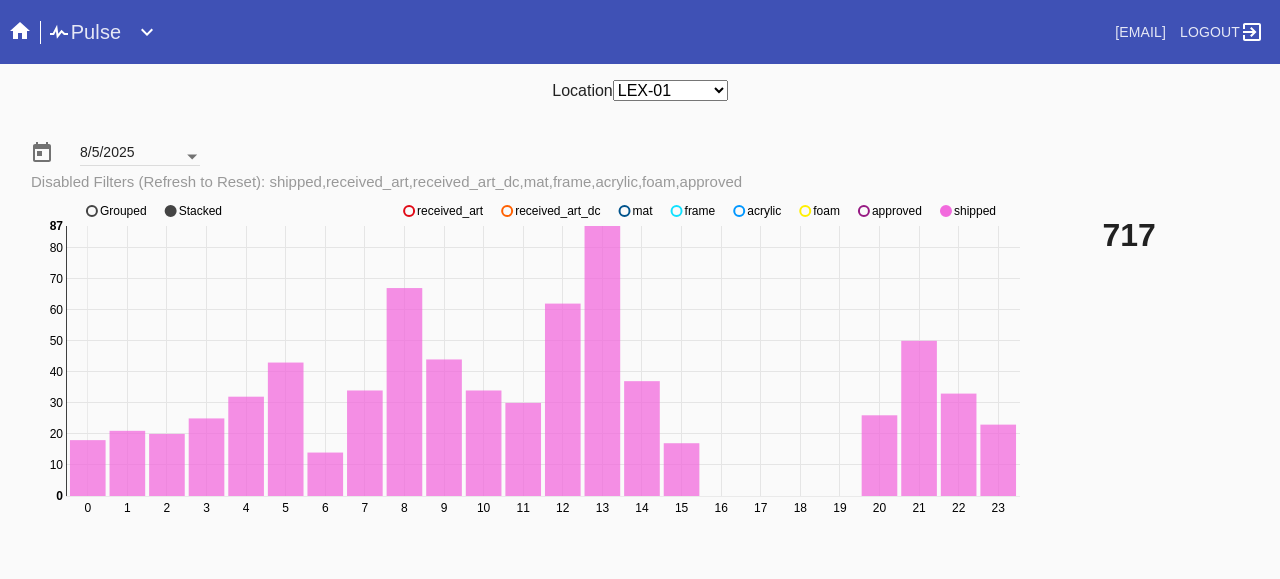 click at bounding box center [192, 157] 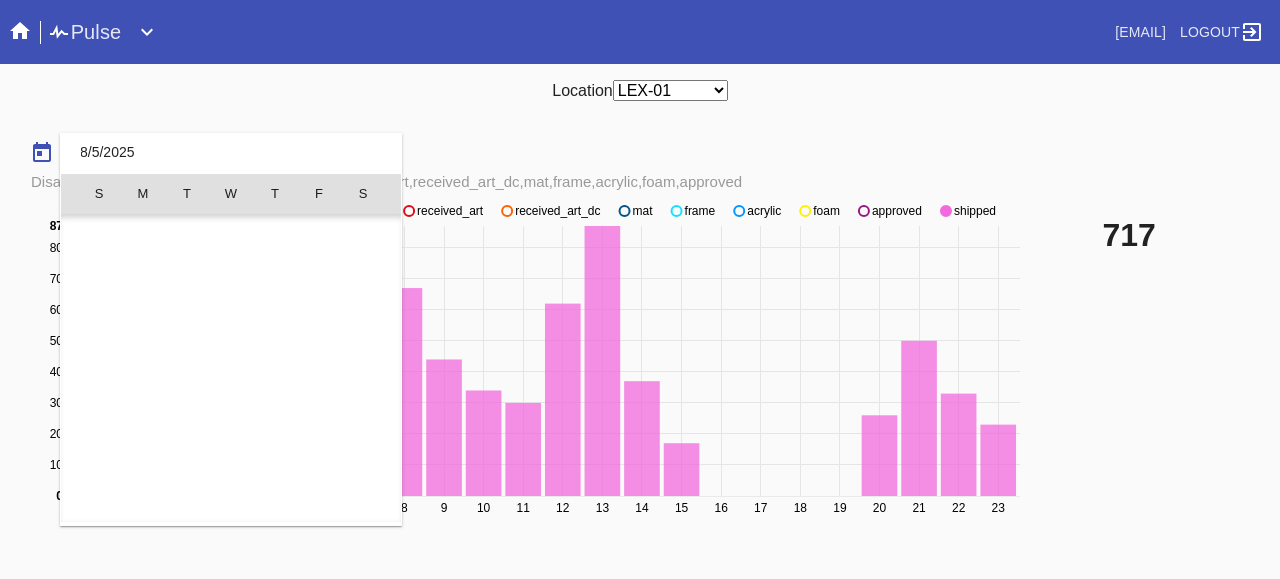 scroll, scrollTop: 462955, scrollLeft: 0, axis: vertical 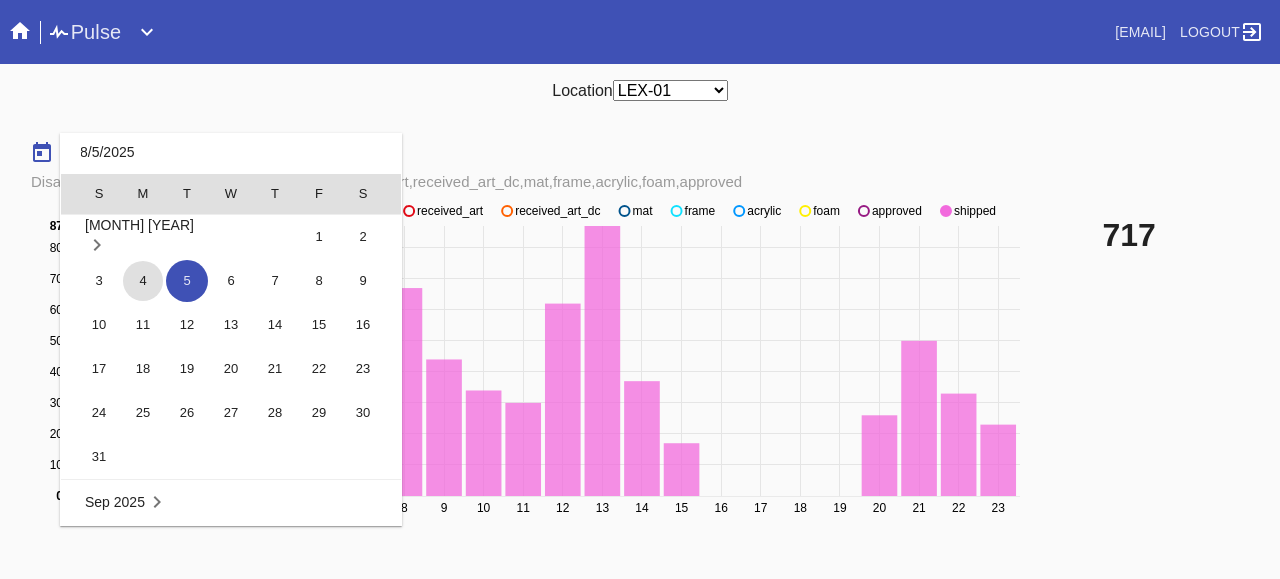 click on "4" at bounding box center (143, 281) 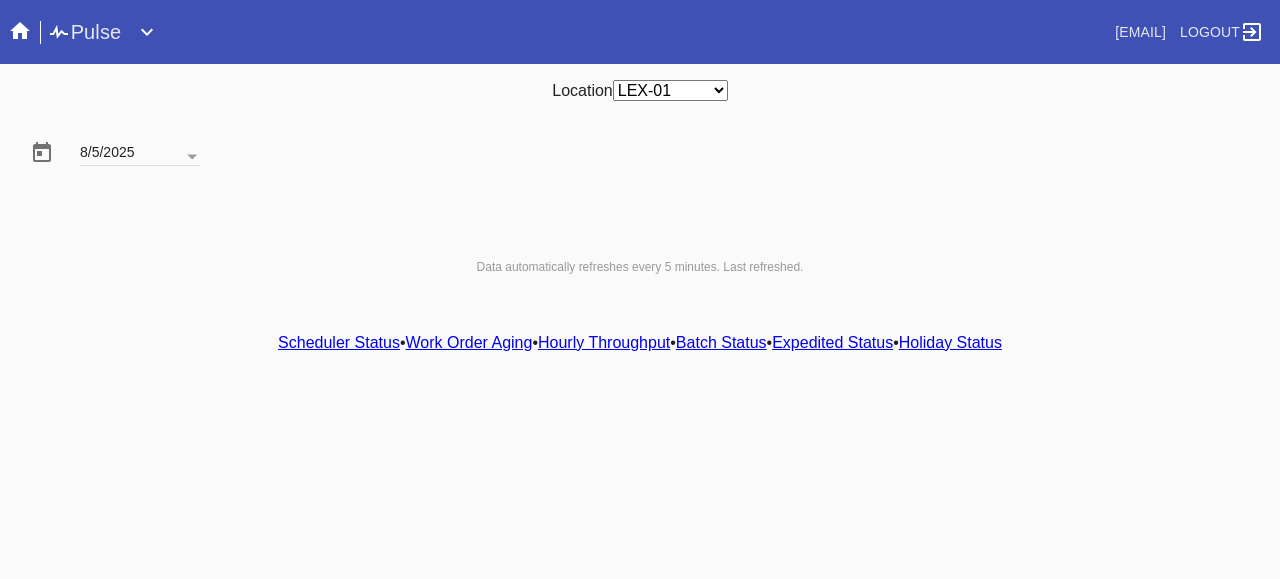 scroll, scrollTop: 0, scrollLeft: 0, axis: both 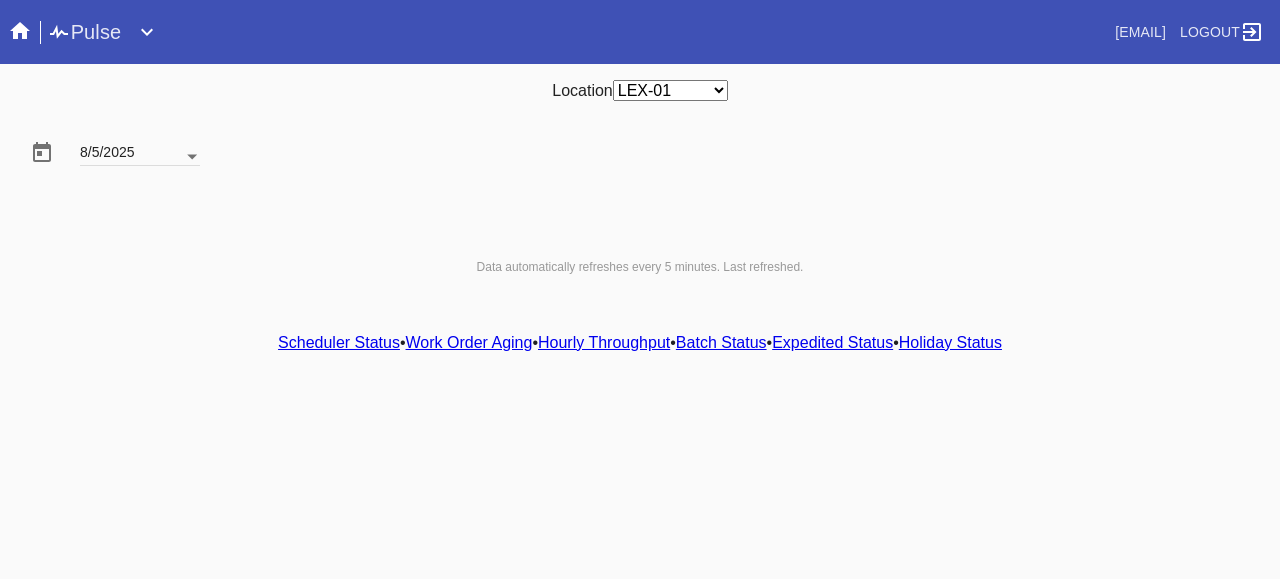 click at bounding box center (192, 157) 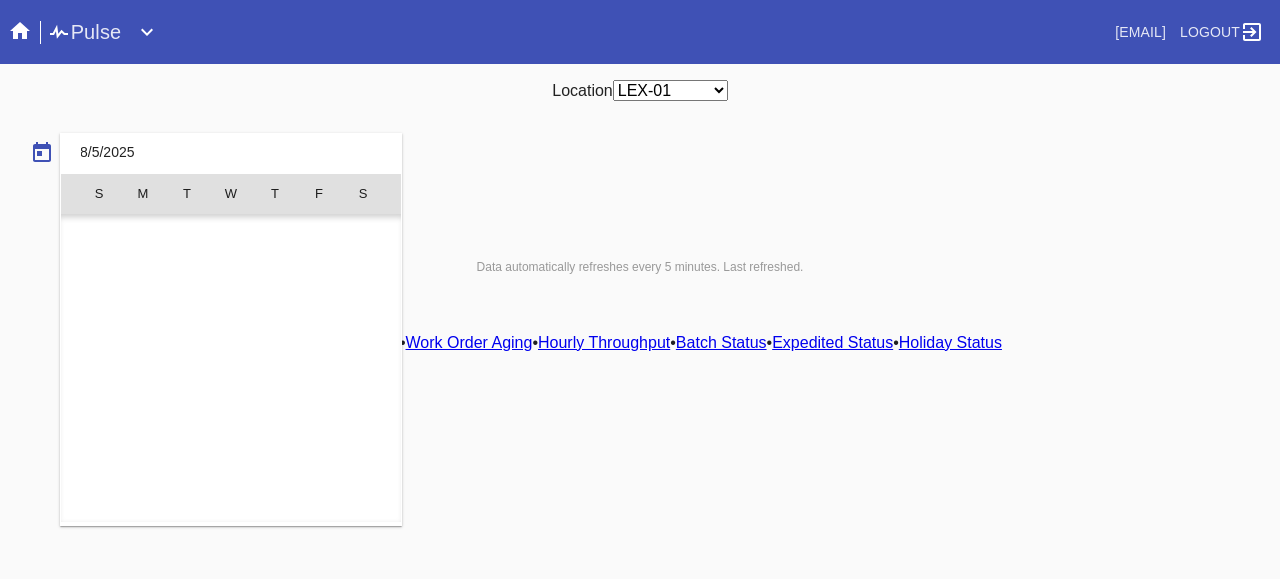 scroll, scrollTop: 462955, scrollLeft: 0, axis: vertical 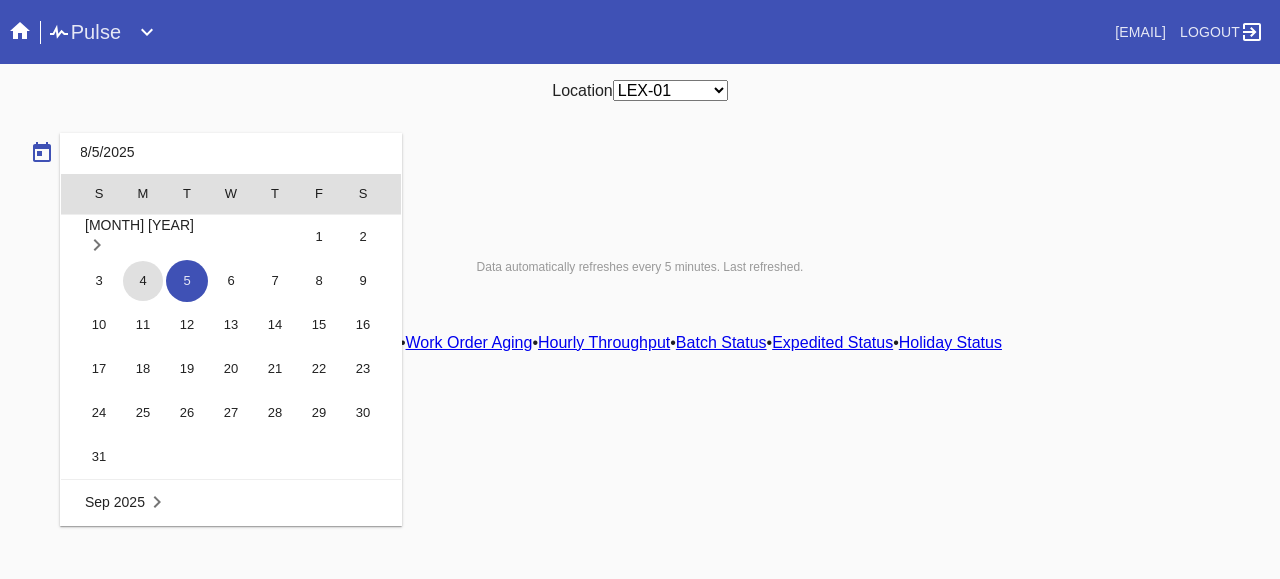 click on "4" at bounding box center (143, 281) 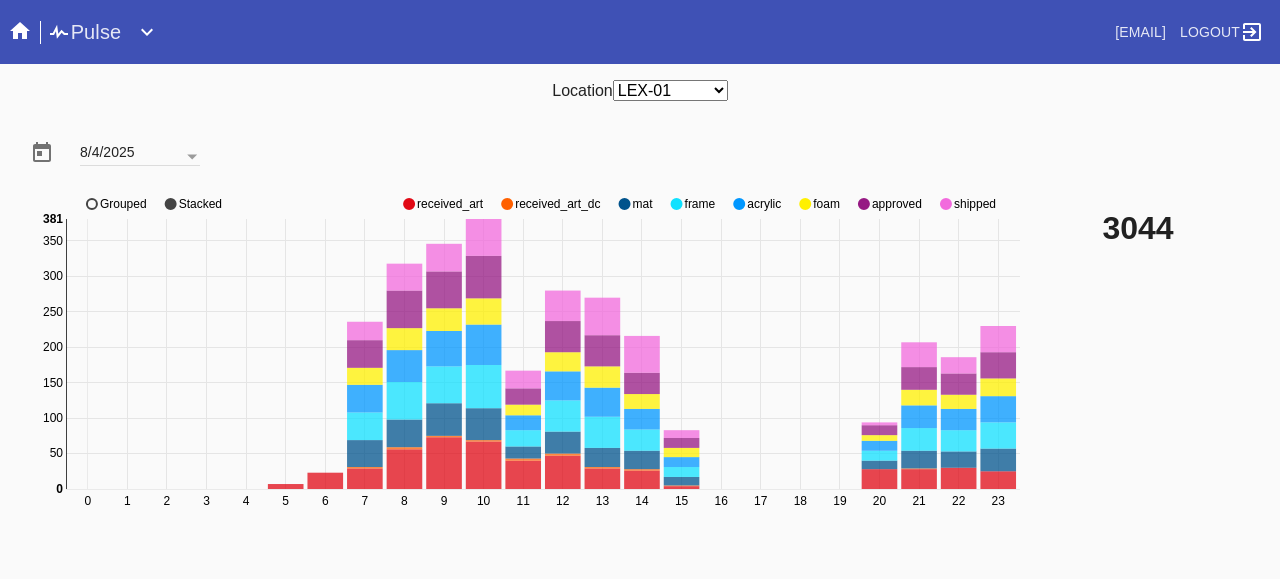 click on "shipped" 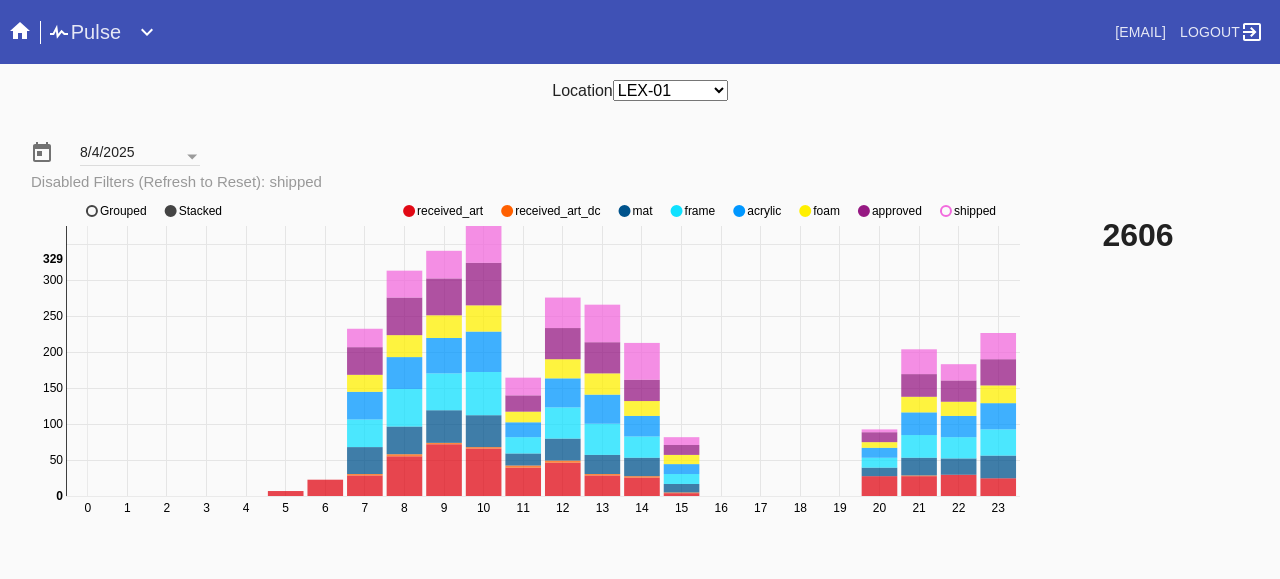 click on "0 1 2 3 4 5 6 7 8 9 10 11 12 13 14 15 16 17 18 19 20 21 22 23 0 50 100 150 200 250 300 350 0 329 received_art received_art_dc mat frame acrylic foam approved shipped Grouped Stacked" 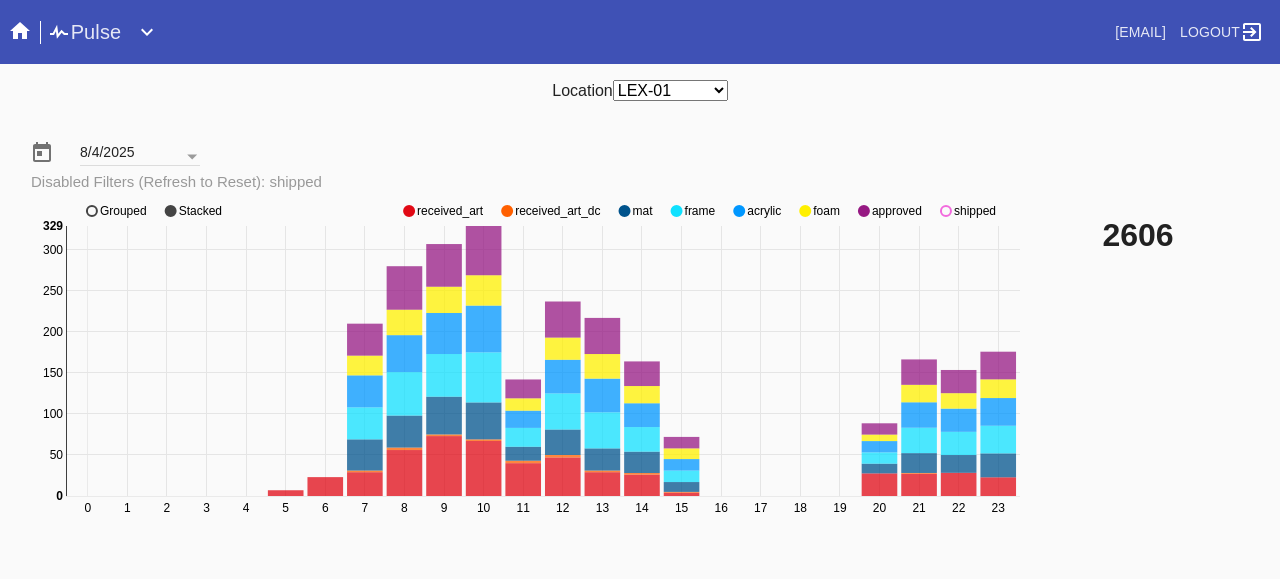 click on "shipped" 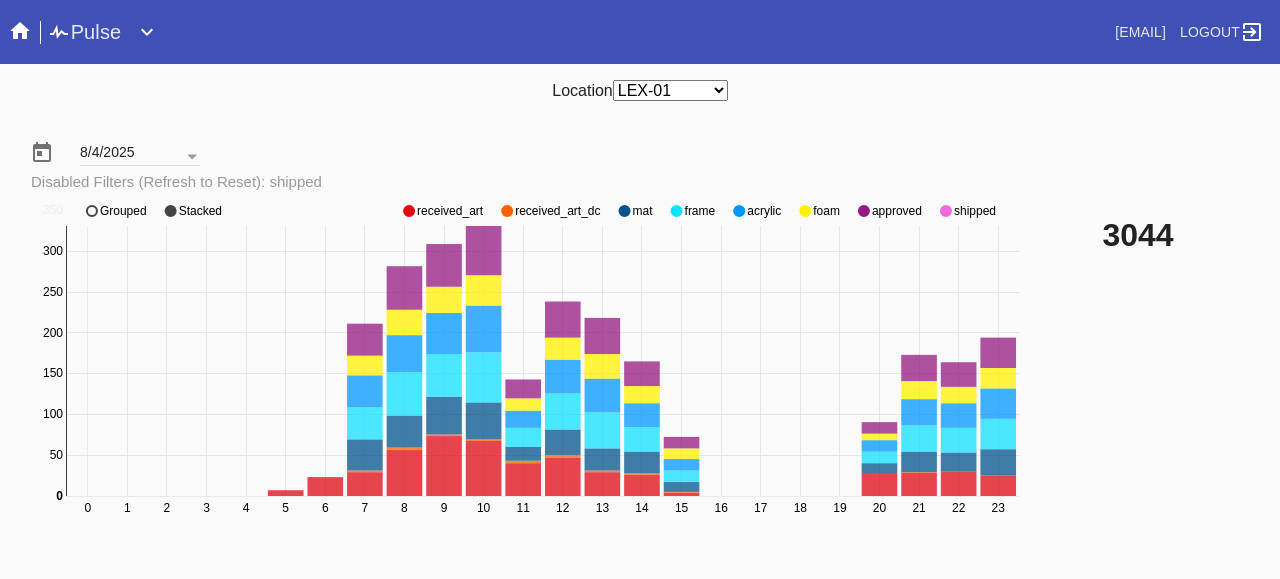 click on "shipped" 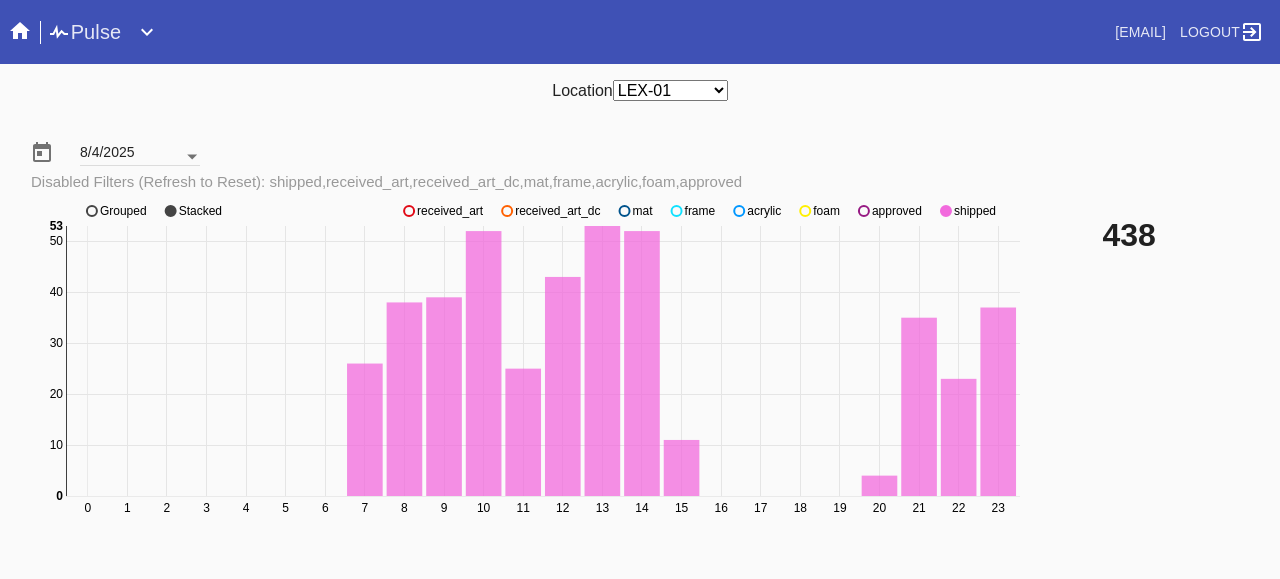 click at bounding box center [192, 157] 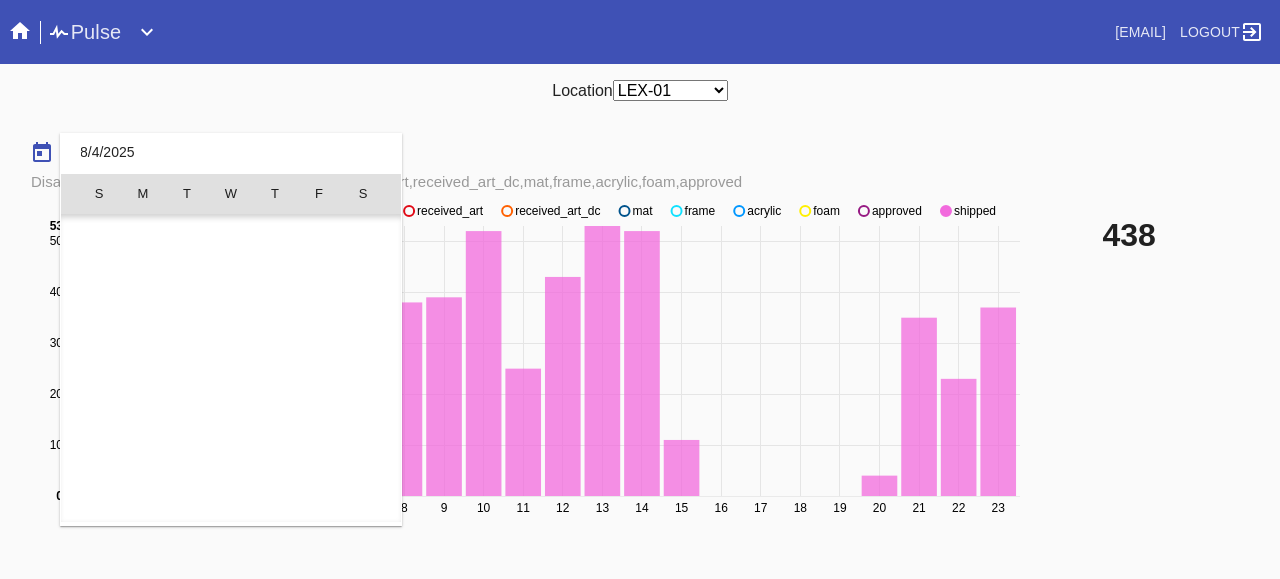 scroll, scrollTop: 462955, scrollLeft: 0, axis: vertical 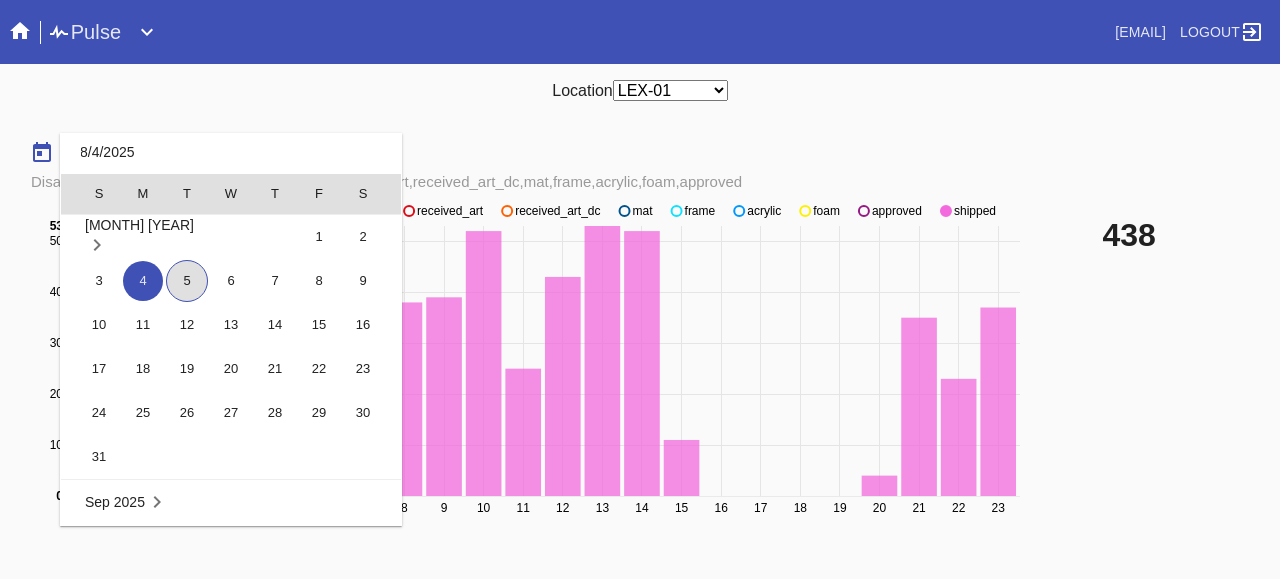 click on "5" at bounding box center (187, 281) 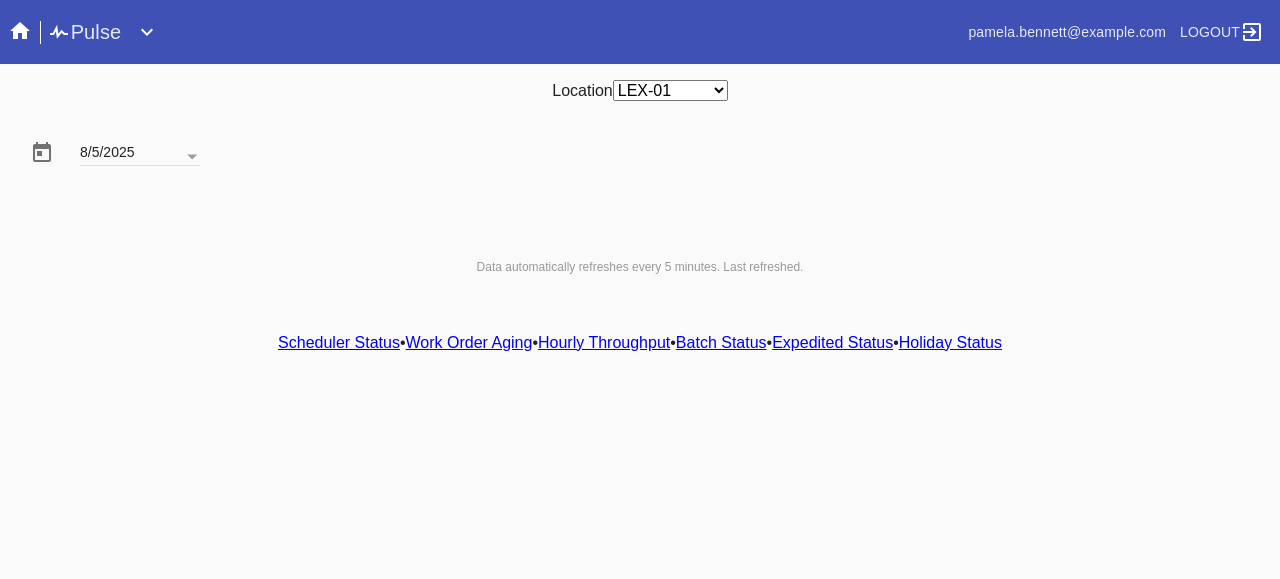 scroll, scrollTop: 0, scrollLeft: 0, axis: both 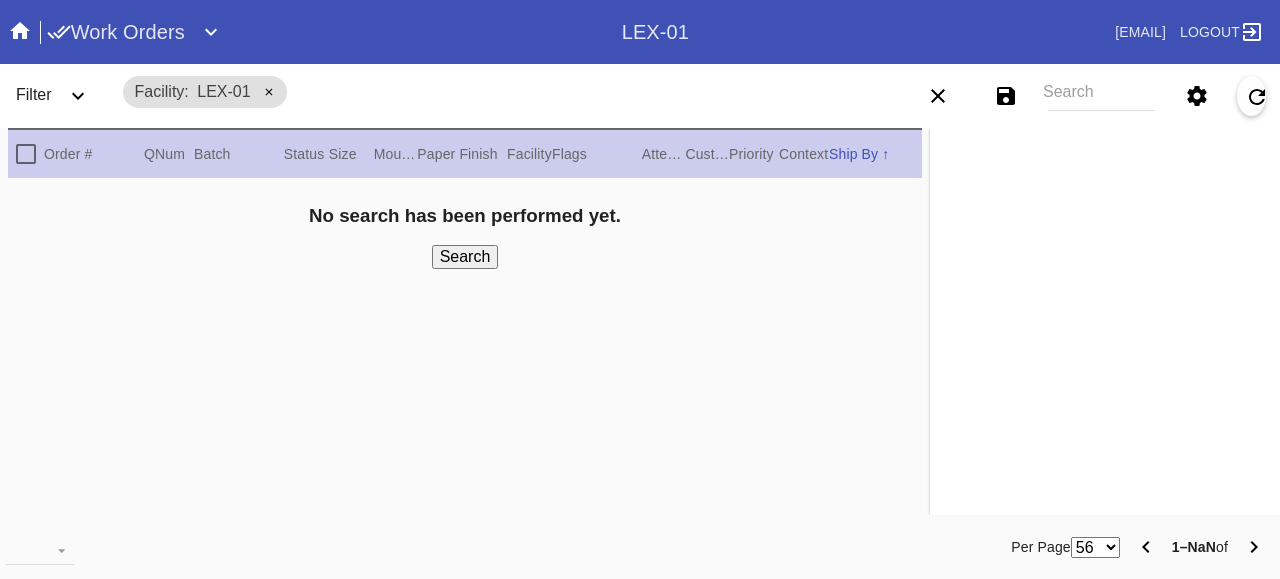 click on "Search" at bounding box center [1101, 96] 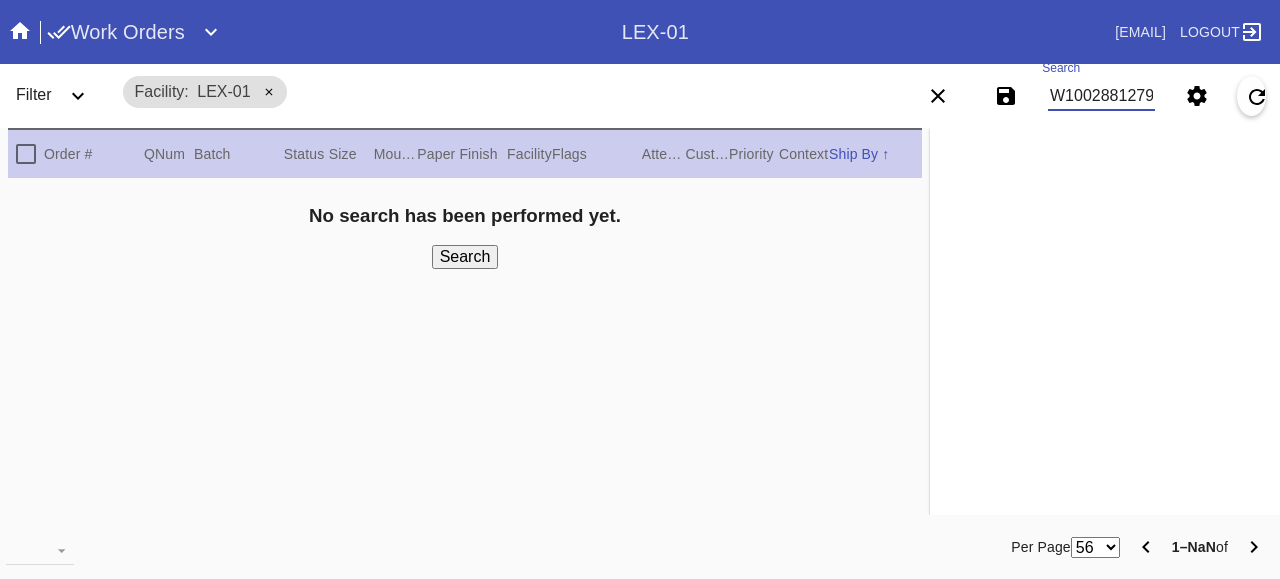type on "W100288127910997" 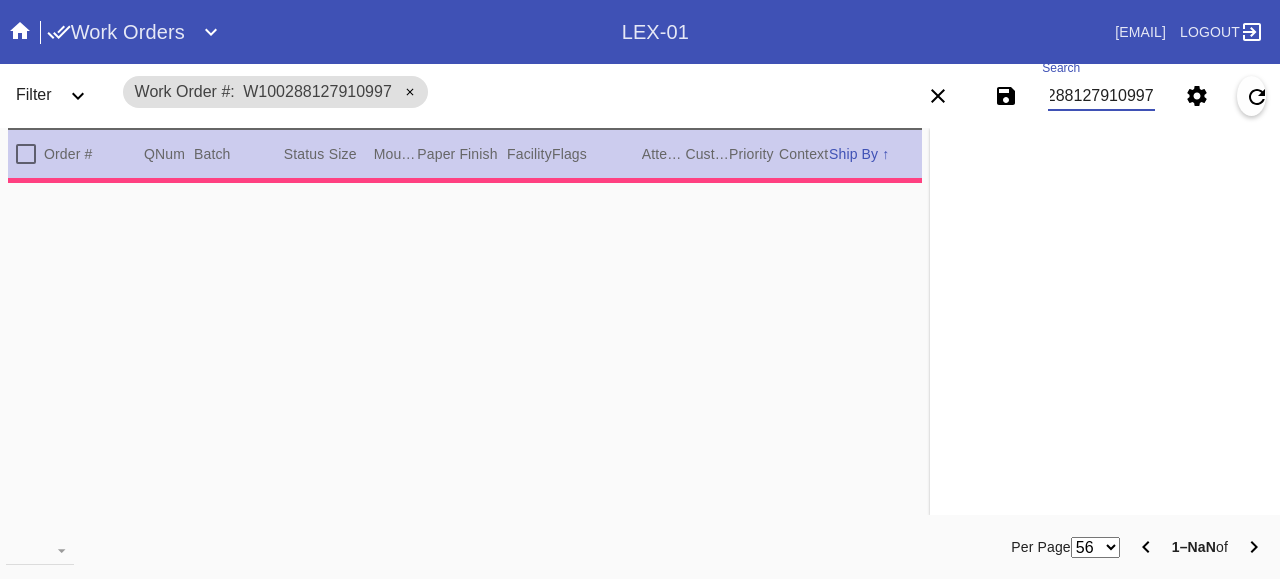 type on "0.0" 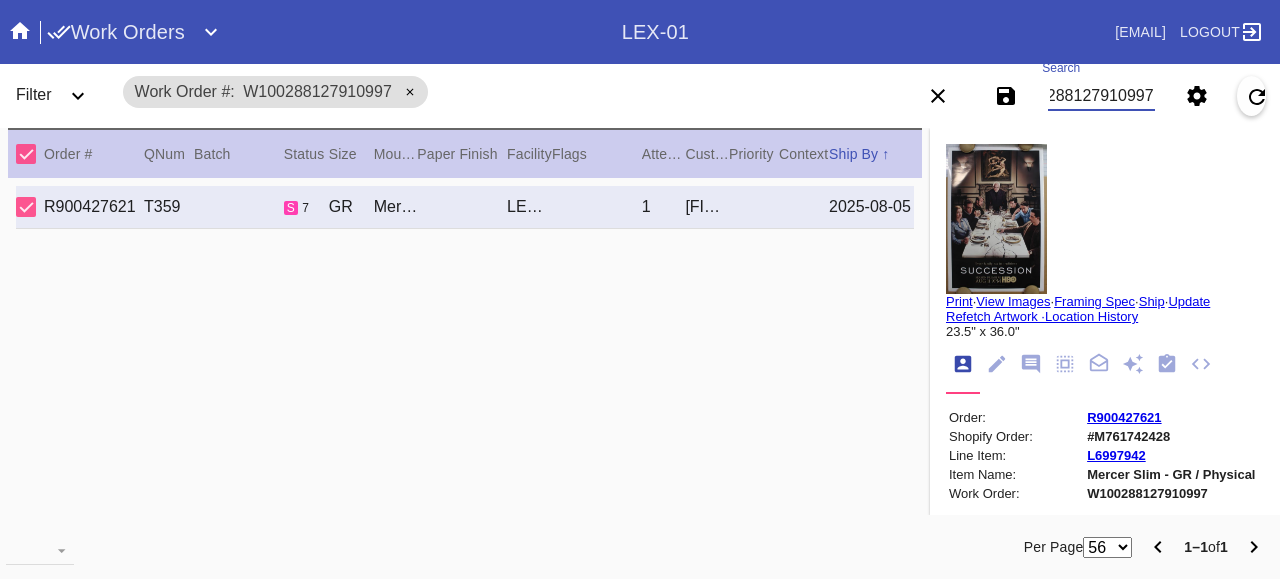 scroll, scrollTop: 0, scrollLeft: 0, axis: both 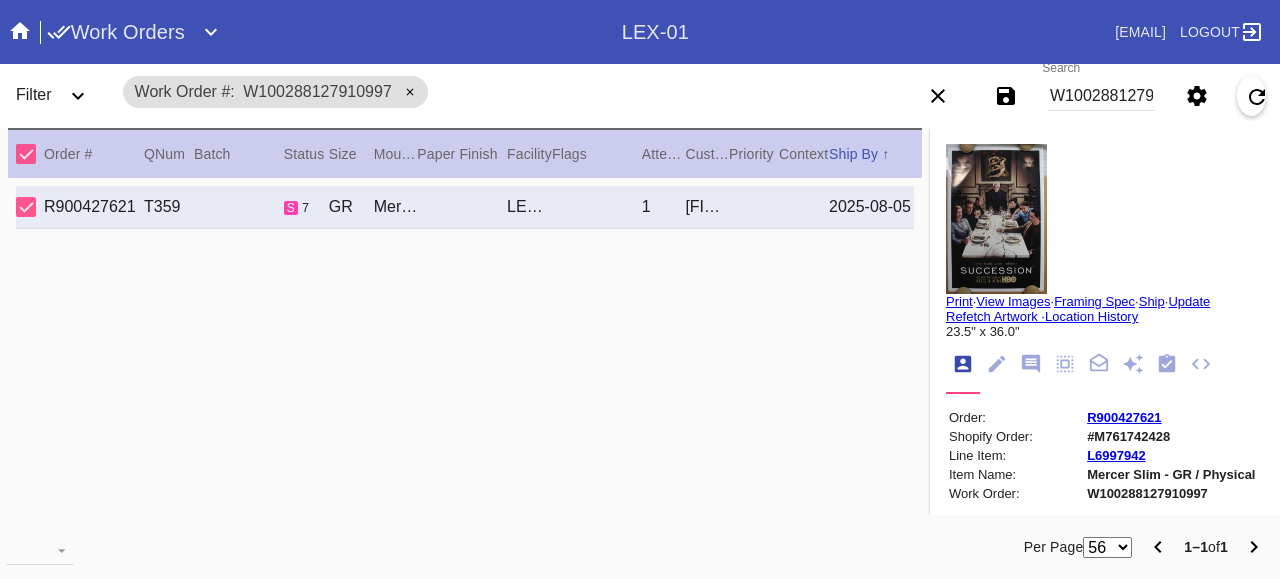 click on "View Images" at bounding box center (1013, 301) 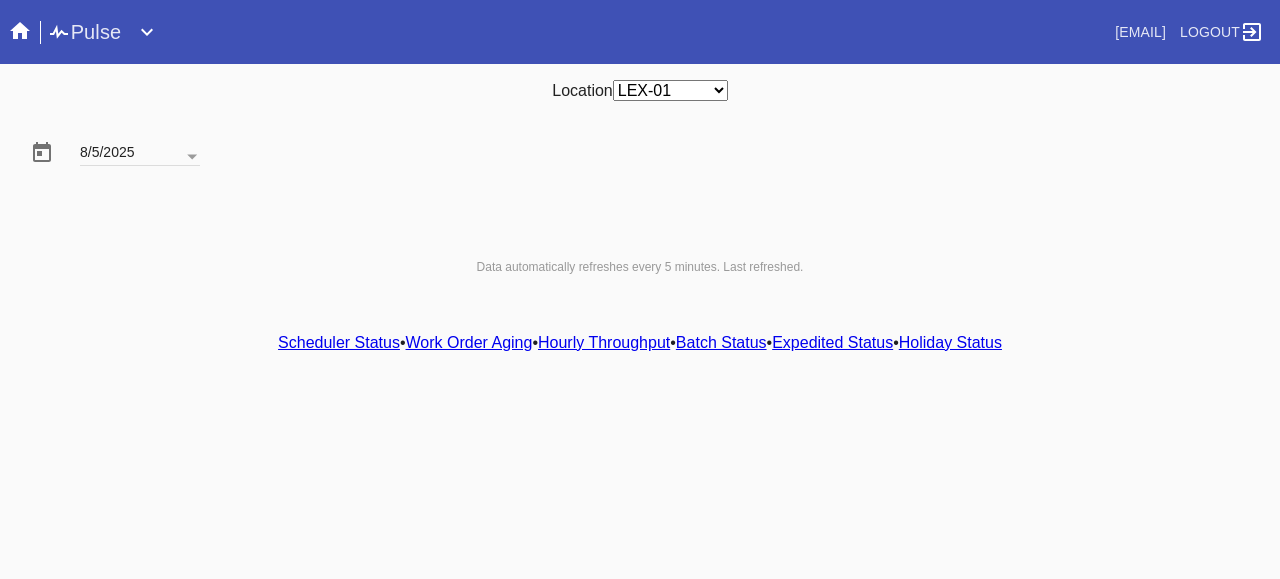 scroll, scrollTop: 0, scrollLeft: 0, axis: both 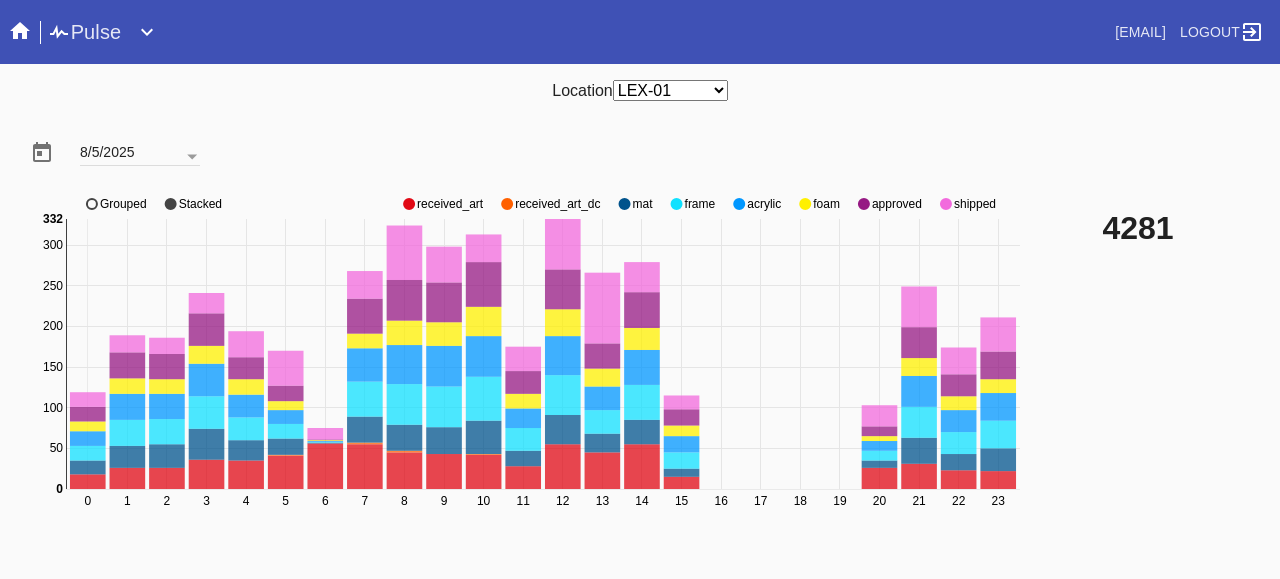 click on "0 1 2 3 4 5 6 7 8 9 10 11 12 13 14 15 16 17 18 19 20 21 22 23 0 50 100 150 200 250 300 0 332 received_art received_art_dc mat frame acrylic foam approved shipped Grouped Stacked 4281" at bounding box center (640, 364) 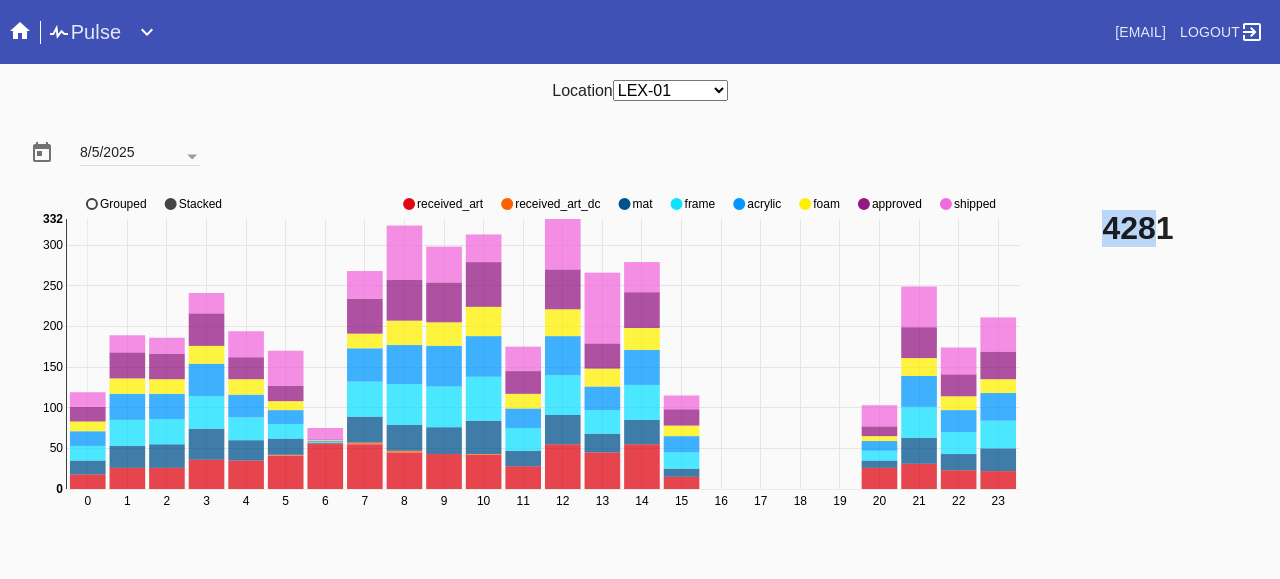 click on "Location   Any Location [AIRPORT_CODE]-[AIRPORT_CODE] [AIRPORT_CODE]-[AIRPORT_CODE] [AIRPORT_CODE]-[AIRPORT_CODE] [AIRPORT_CODE]-[AIRPORT_CODE] 8/5/2025   0 1 2 3 4 5 6 7 8 9 10 11 12 13 14 15 16 17 18 19 20 21 22 23 0 50 100 150 200 250 300 0 332 received_art received_art_dc mat frame acrylic foam approved shipped Grouped Stacked 4281 Data automatically refreshes every 5 minutes.  Last refreshed  2 minutes ago .  Scheduler Status  •  Work Order Aging  •  Hourly Throughput  •  Batch Status  •  Expedited Status  •  Holiday Status" at bounding box center (640, 305) 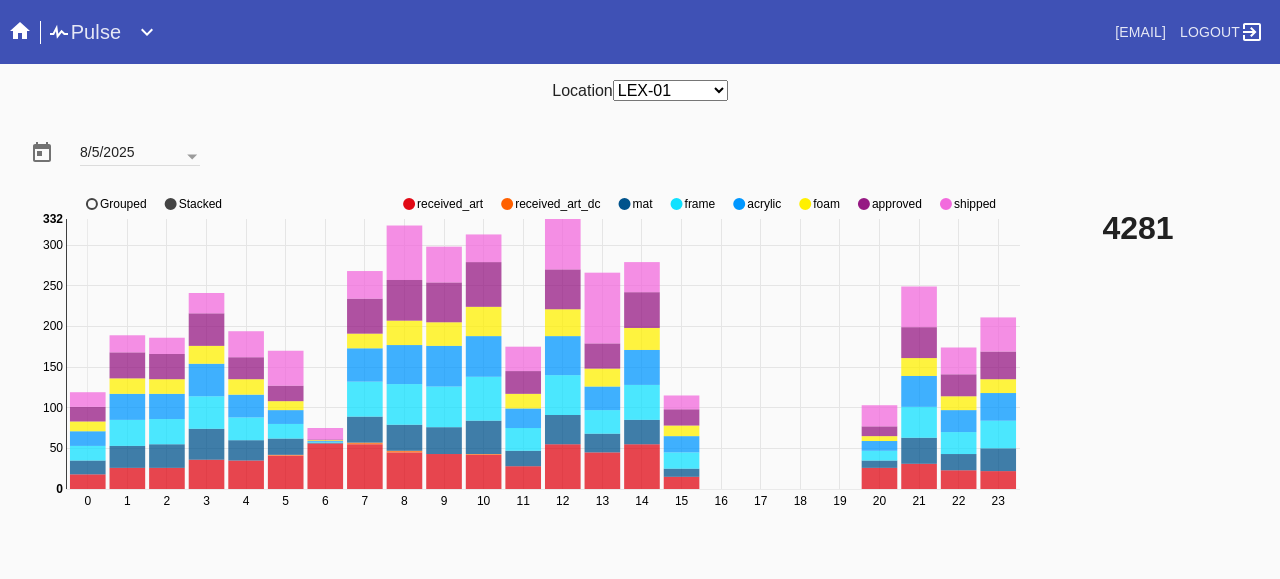 click on "0 1 2 3 4 5 6 7 8 9 10 11 12 13 14 15 16 17 18 19 20 21 22 23 0 50 100 150 200 250 300 0 332 received_art received_art_dc mat frame acrylic foam approved shipped Grouped Stacked" 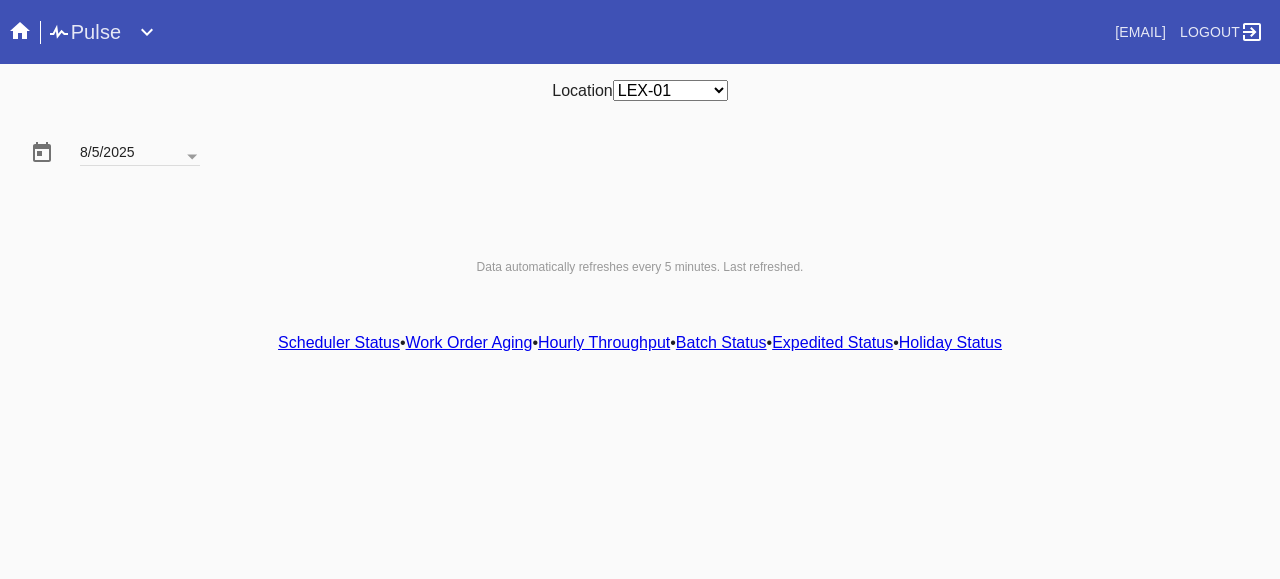 scroll, scrollTop: 0, scrollLeft: 0, axis: both 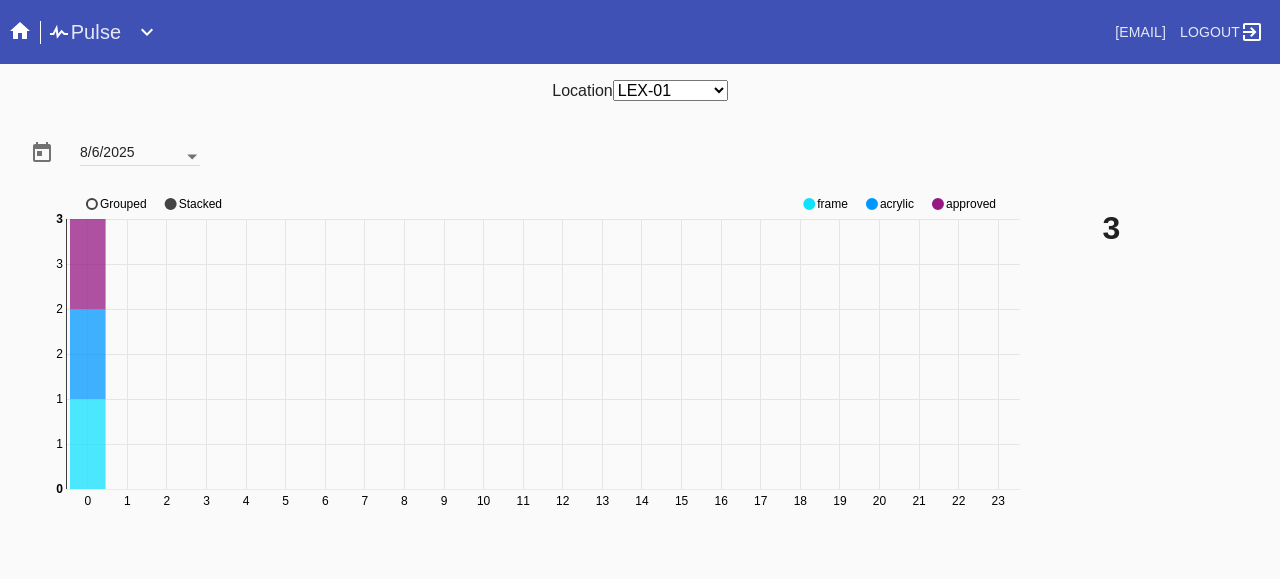 click at bounding box center (192, 157) 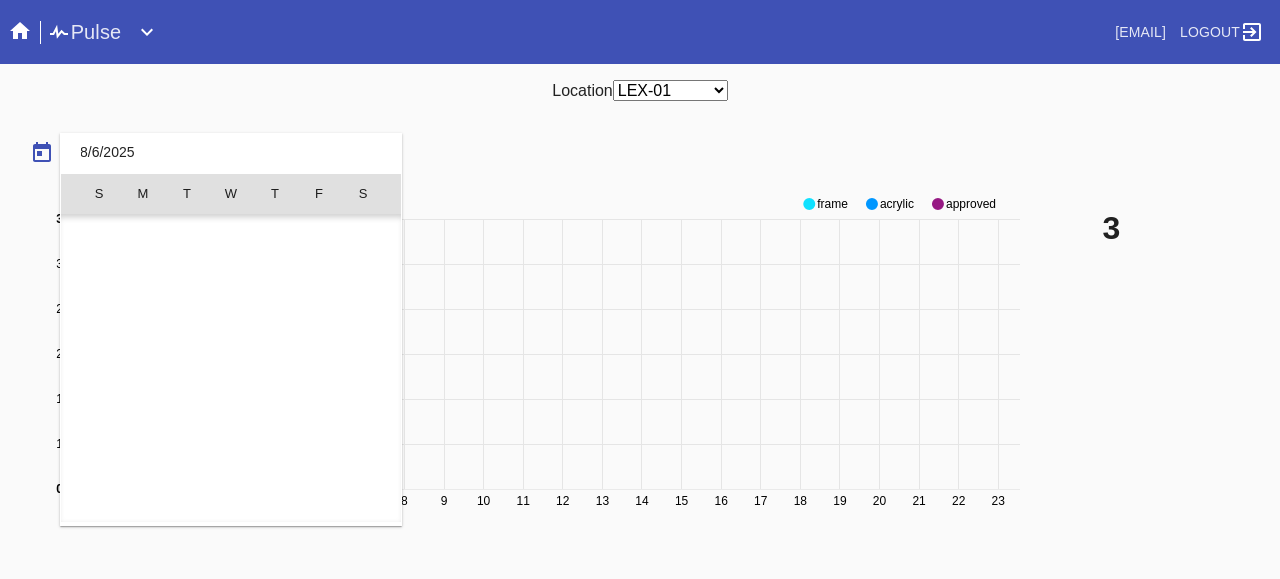 scroll, scrollTop: 462955, scrollLeft: 0, axis: vertical 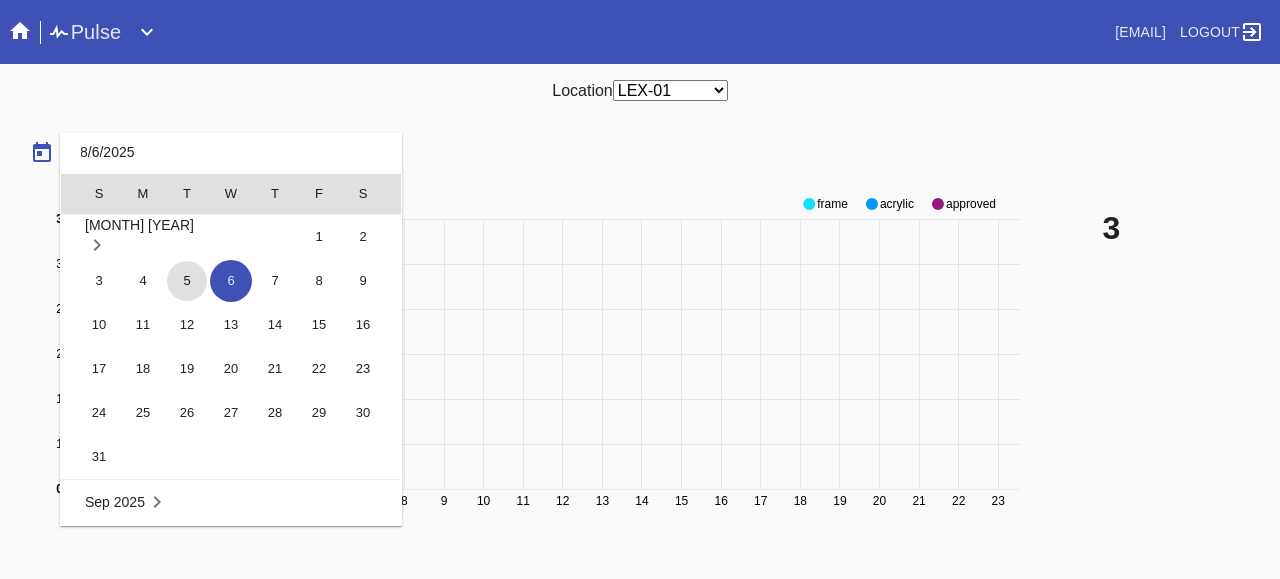 click on "5" at bounding box center [187, 281] 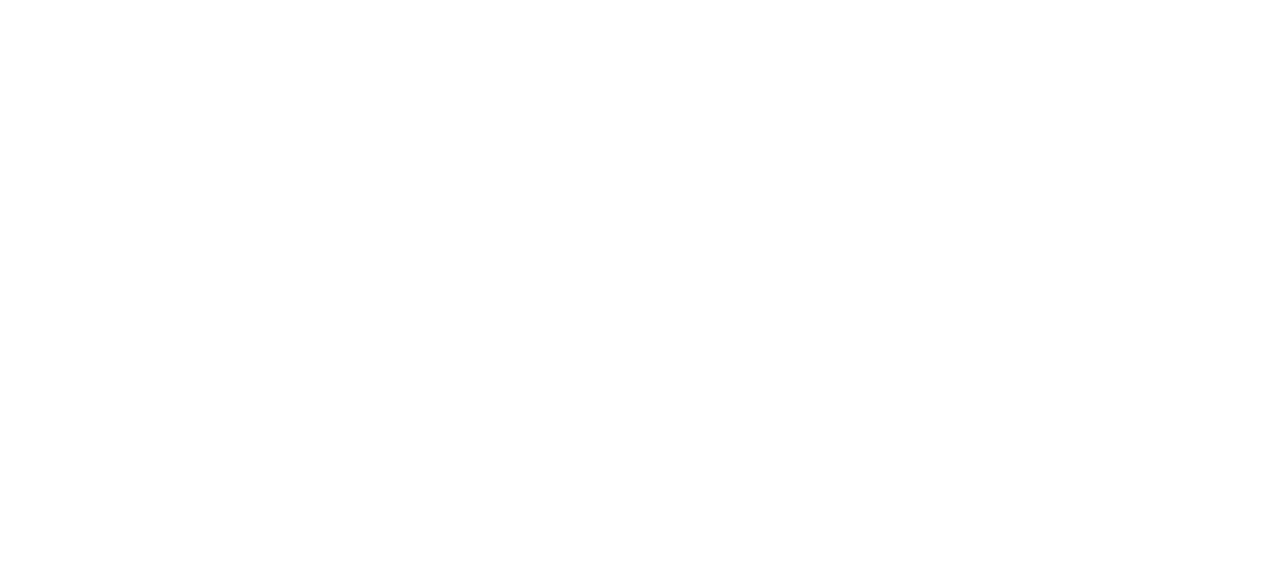 scroll, scrollTop: 0, scrollLeft: 0, axis: both 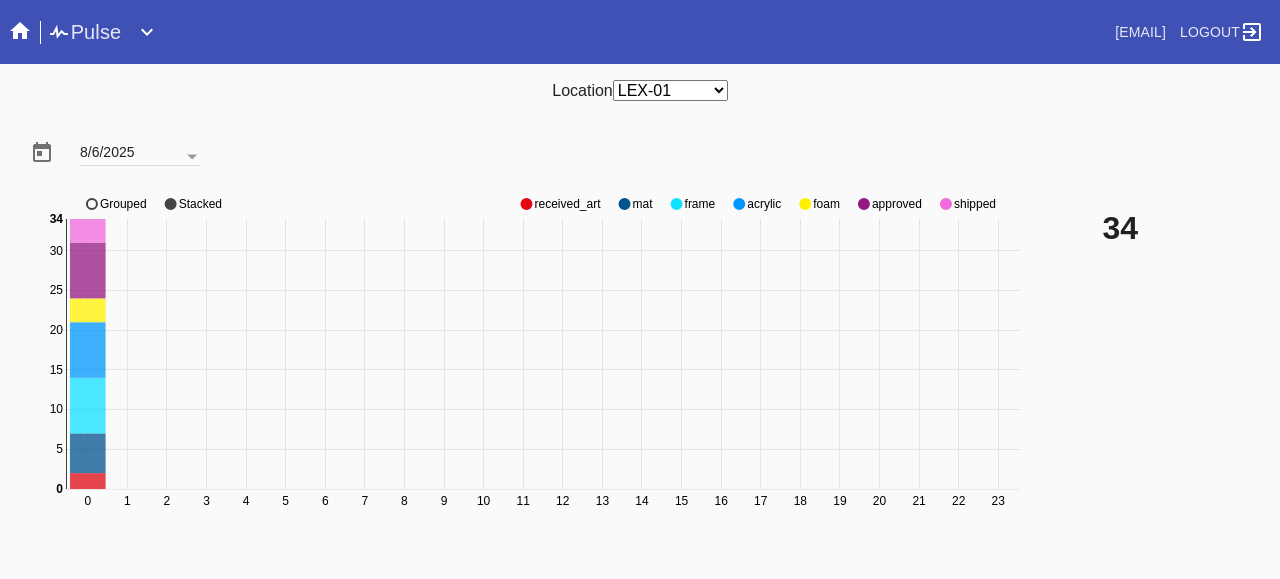 click on "[EMAIL] Logout" at bounding box center (959, 32) 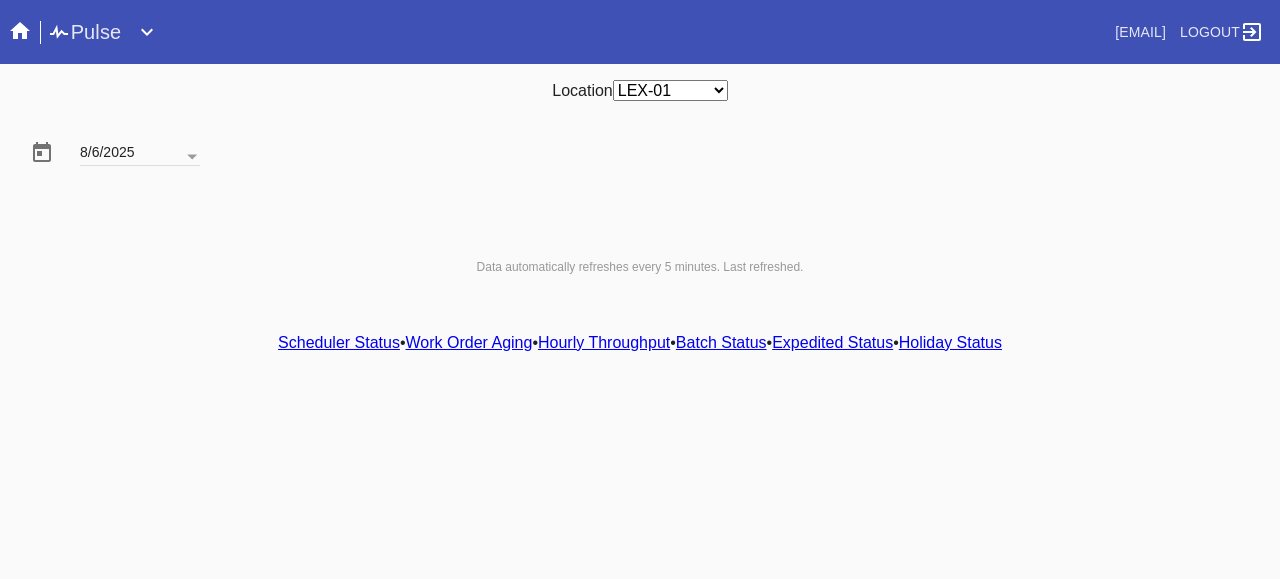 scroll, scrollTop: 0, scrollLeft: 0, axis: both 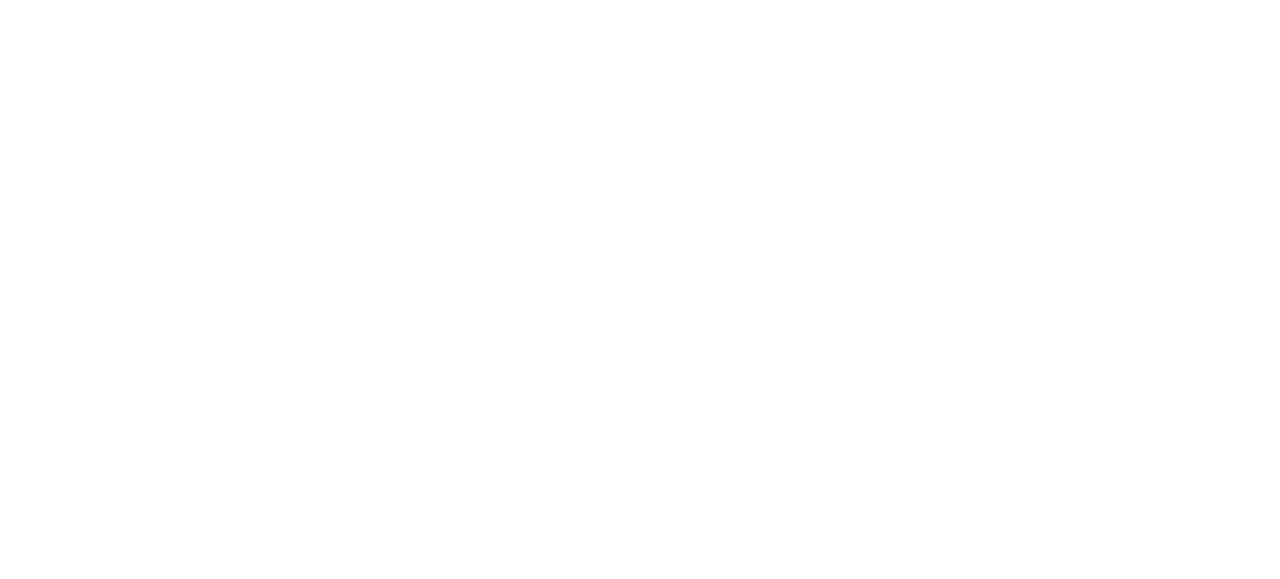 select on "number:2" 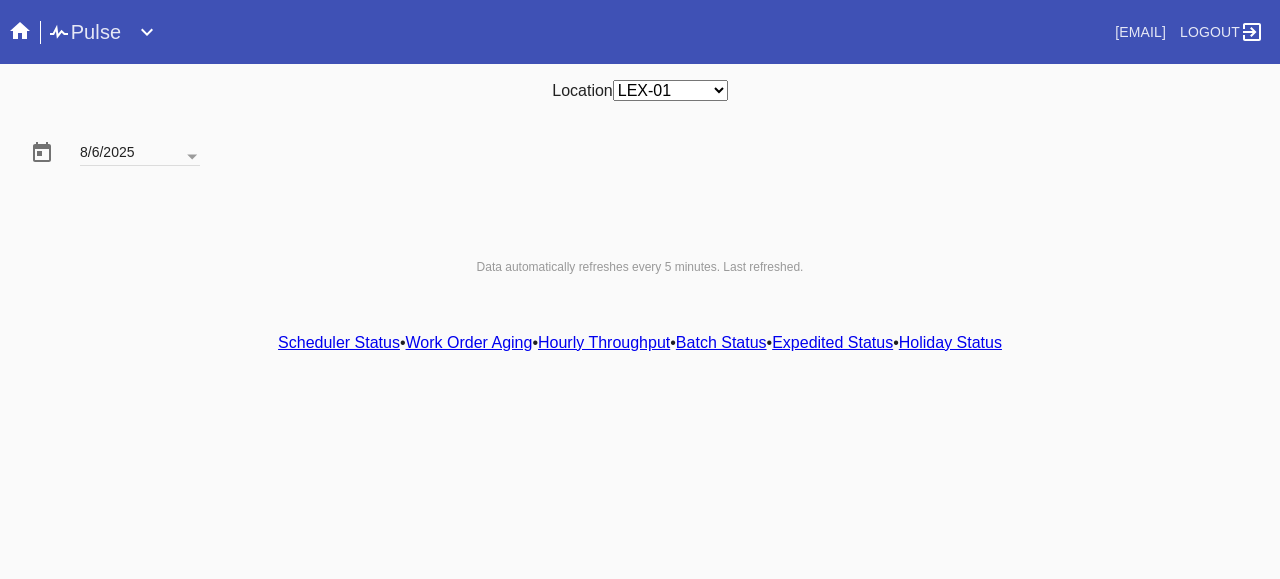 scroll, scrollTop: 0, scrollLeft: 0, axis: both 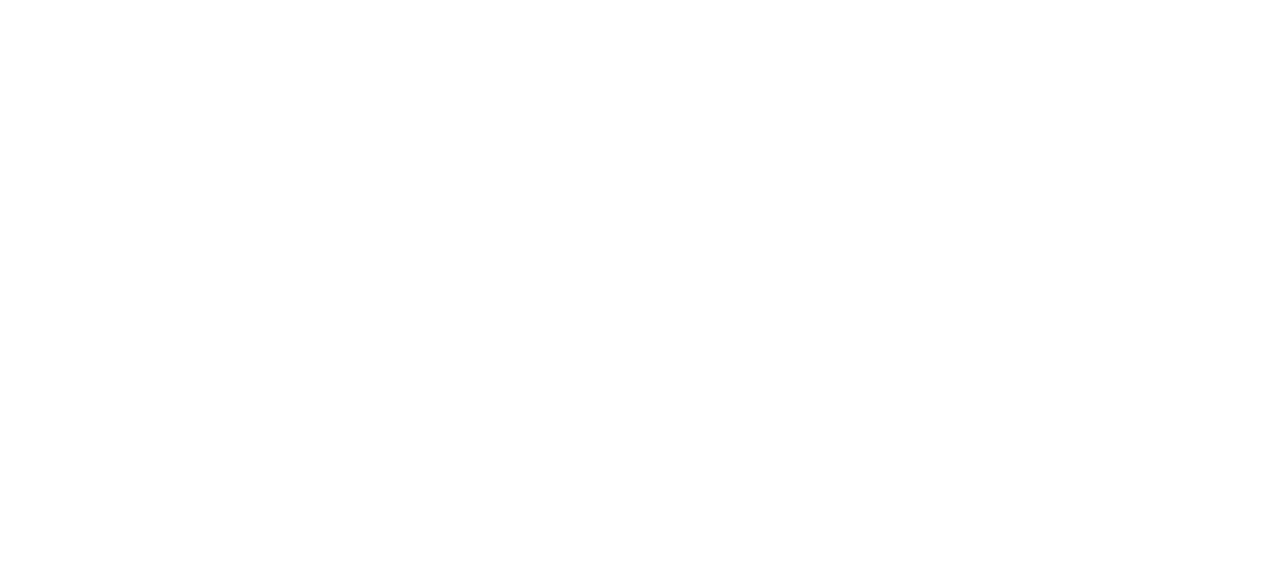 select on "number:2" 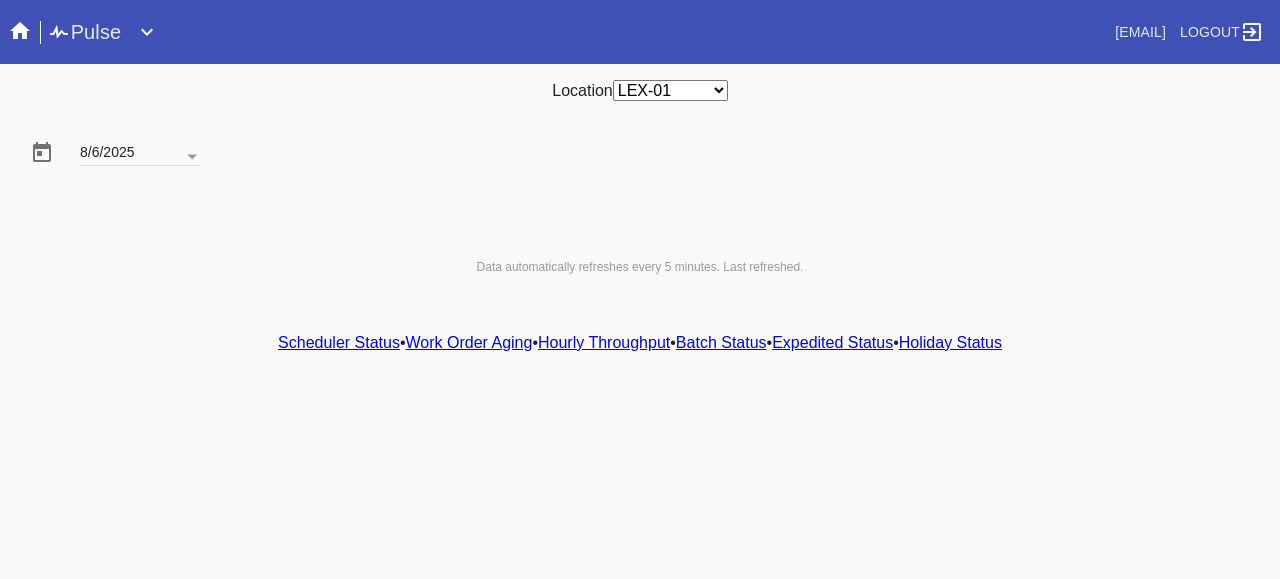 scroll, scrollTop: 0, scrollLeft: 0, axis: both 